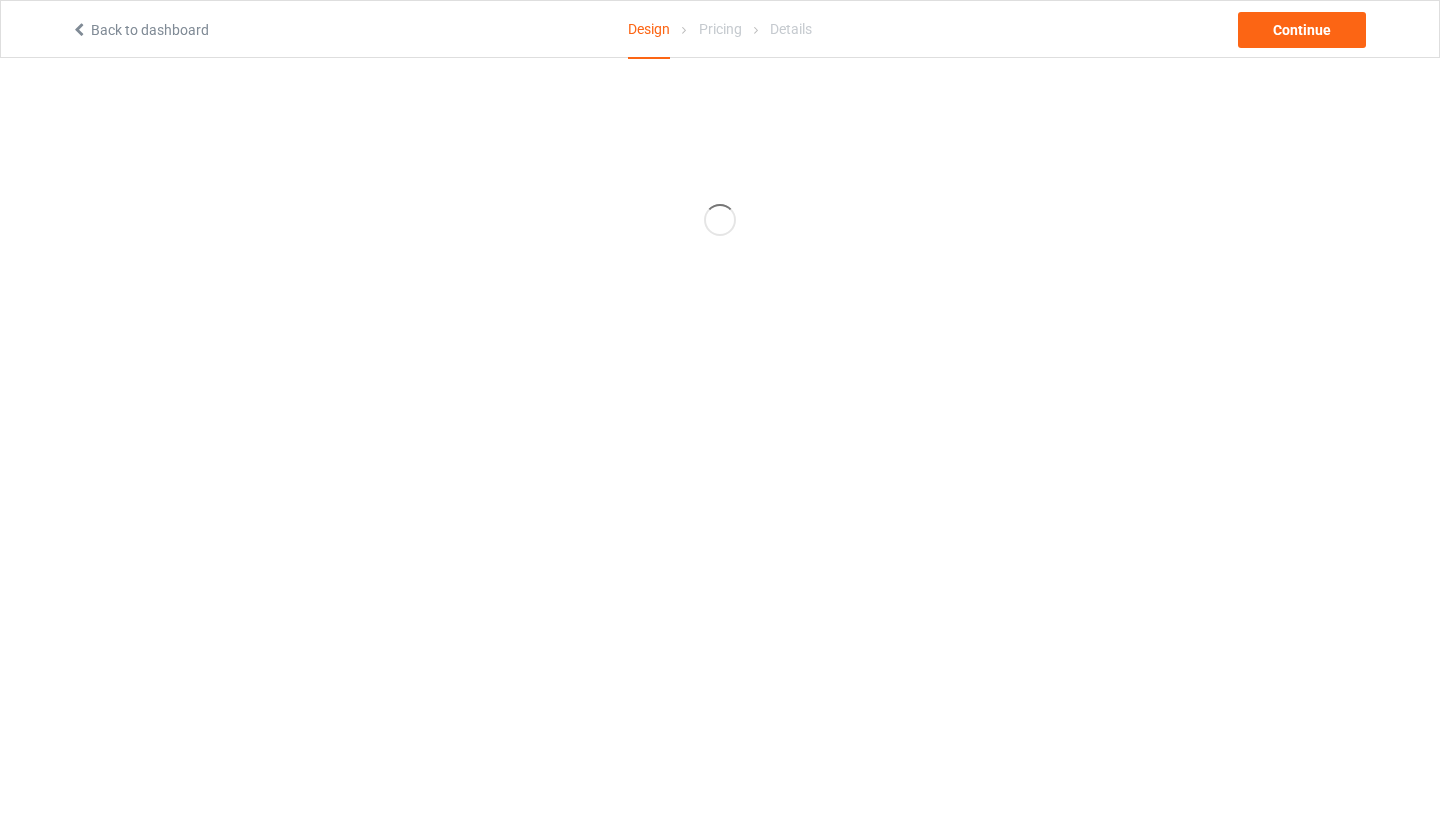 scroll, scrollTop: 0, scrollLeft: 0, axis: both 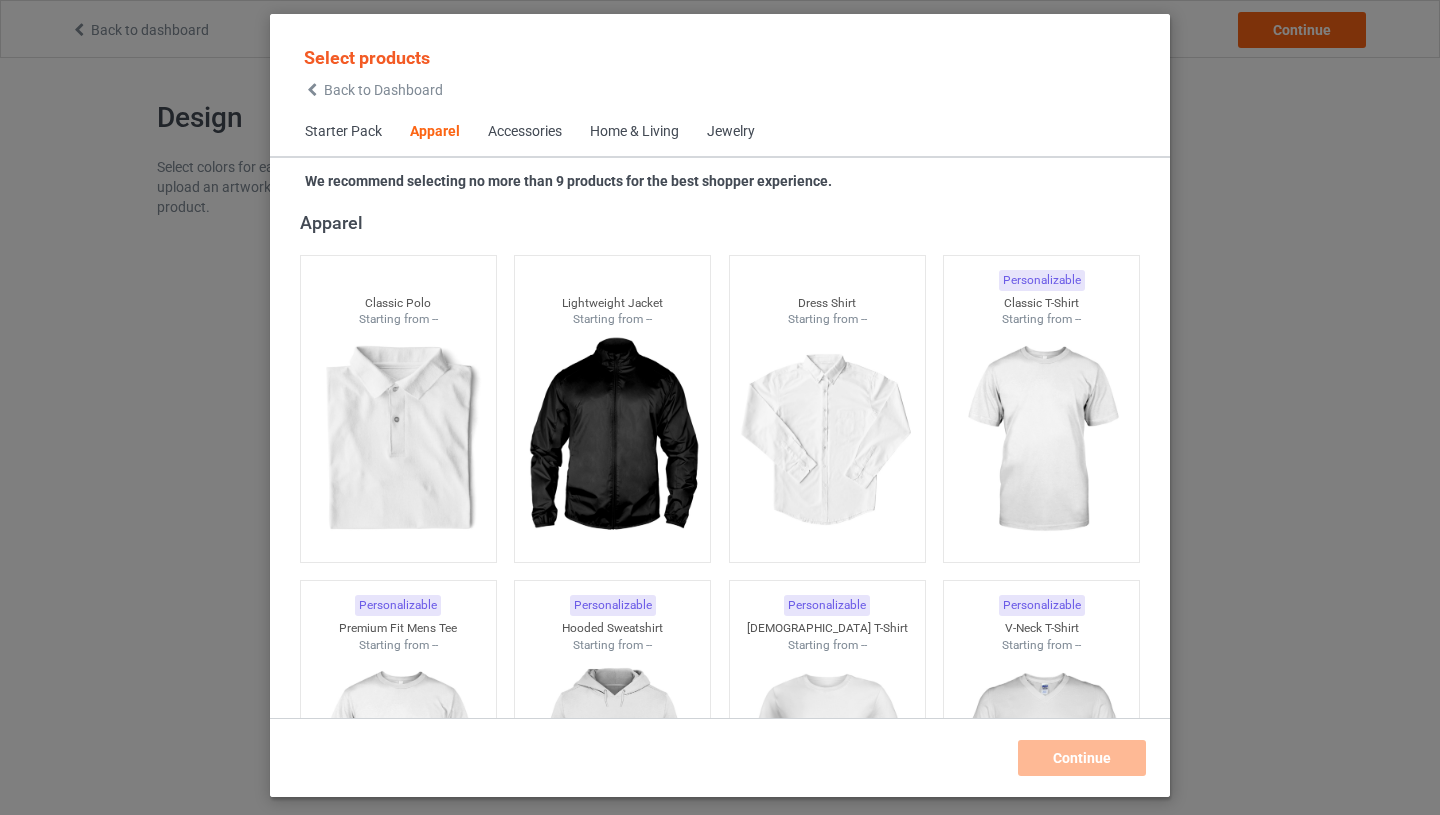 click on "Starter Pack" at bounding box center [343, 132] 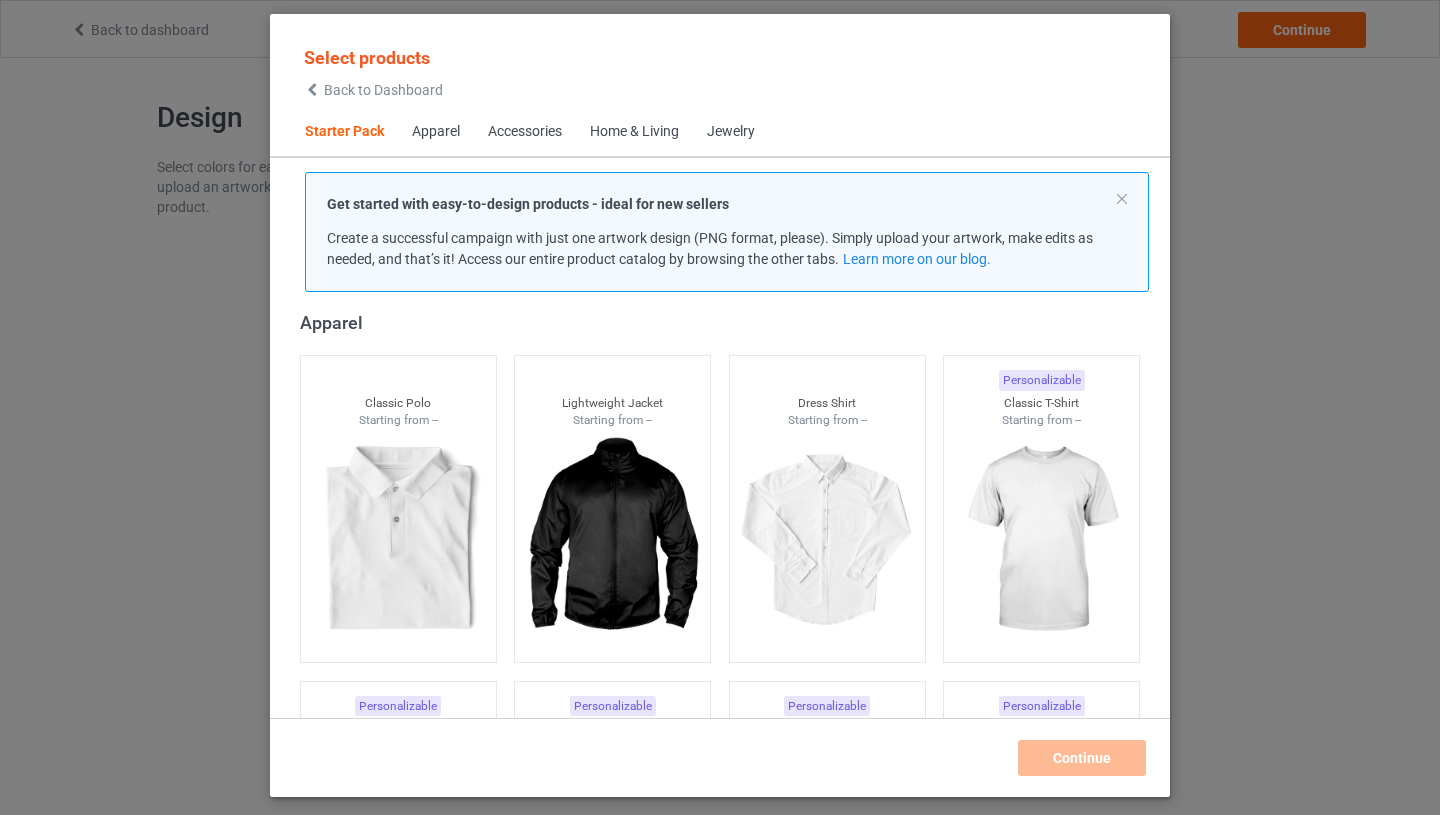 scroll, scrollTop: 25, scrollLeft: 0, axis: vertical 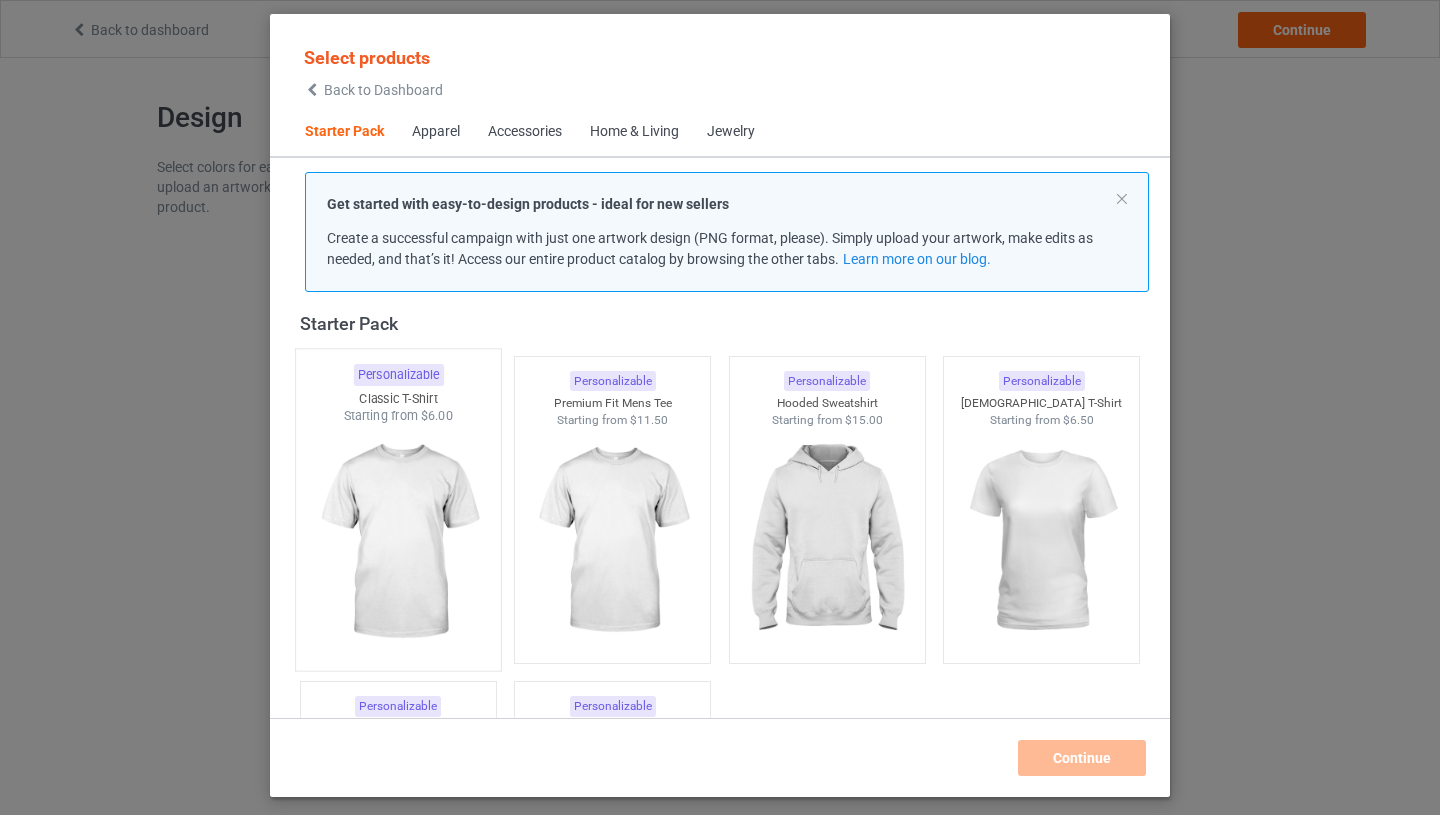 click at bounding box center [398, 542] 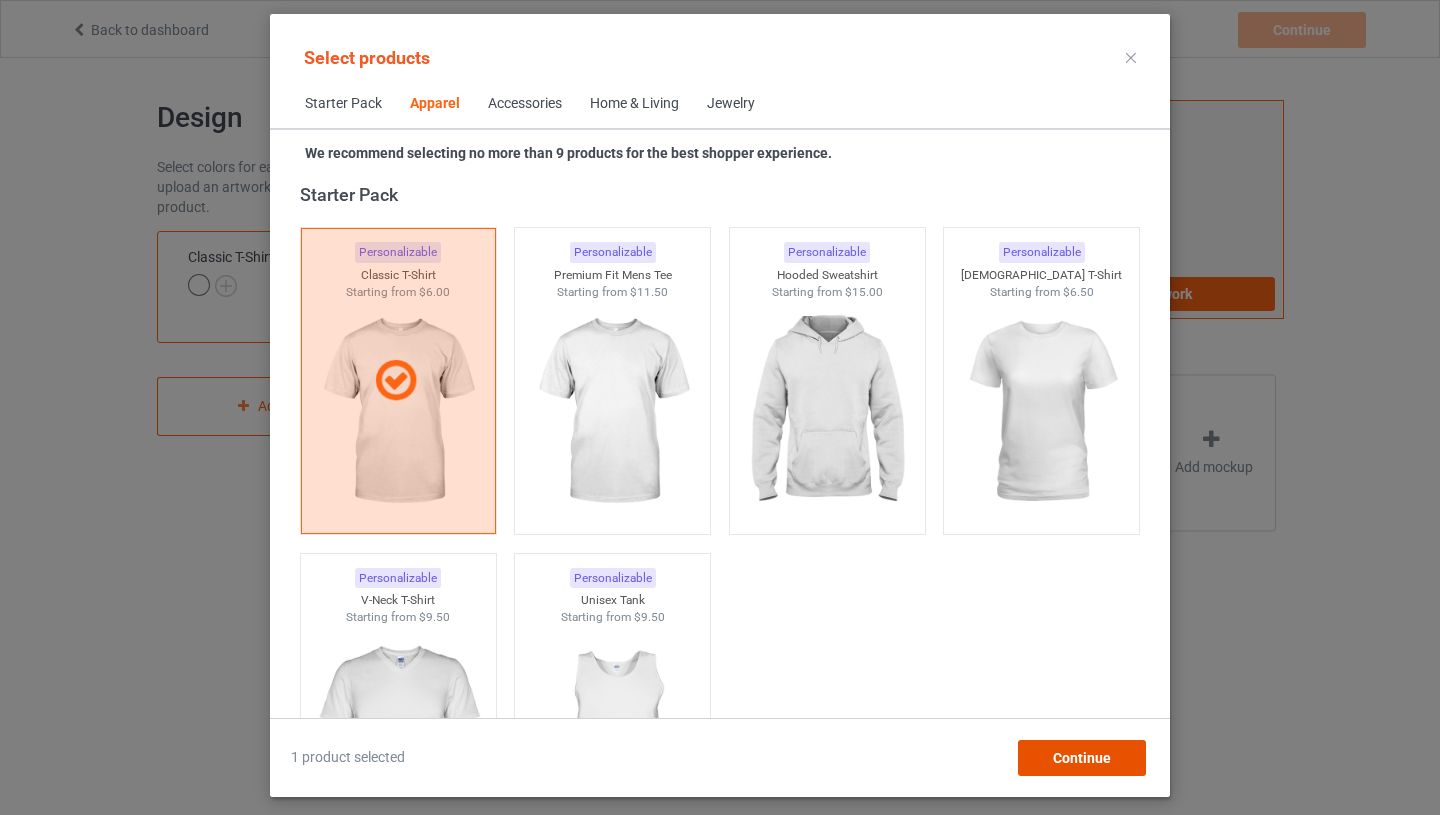 click on "Continue" at bounding box center [1082, 758] 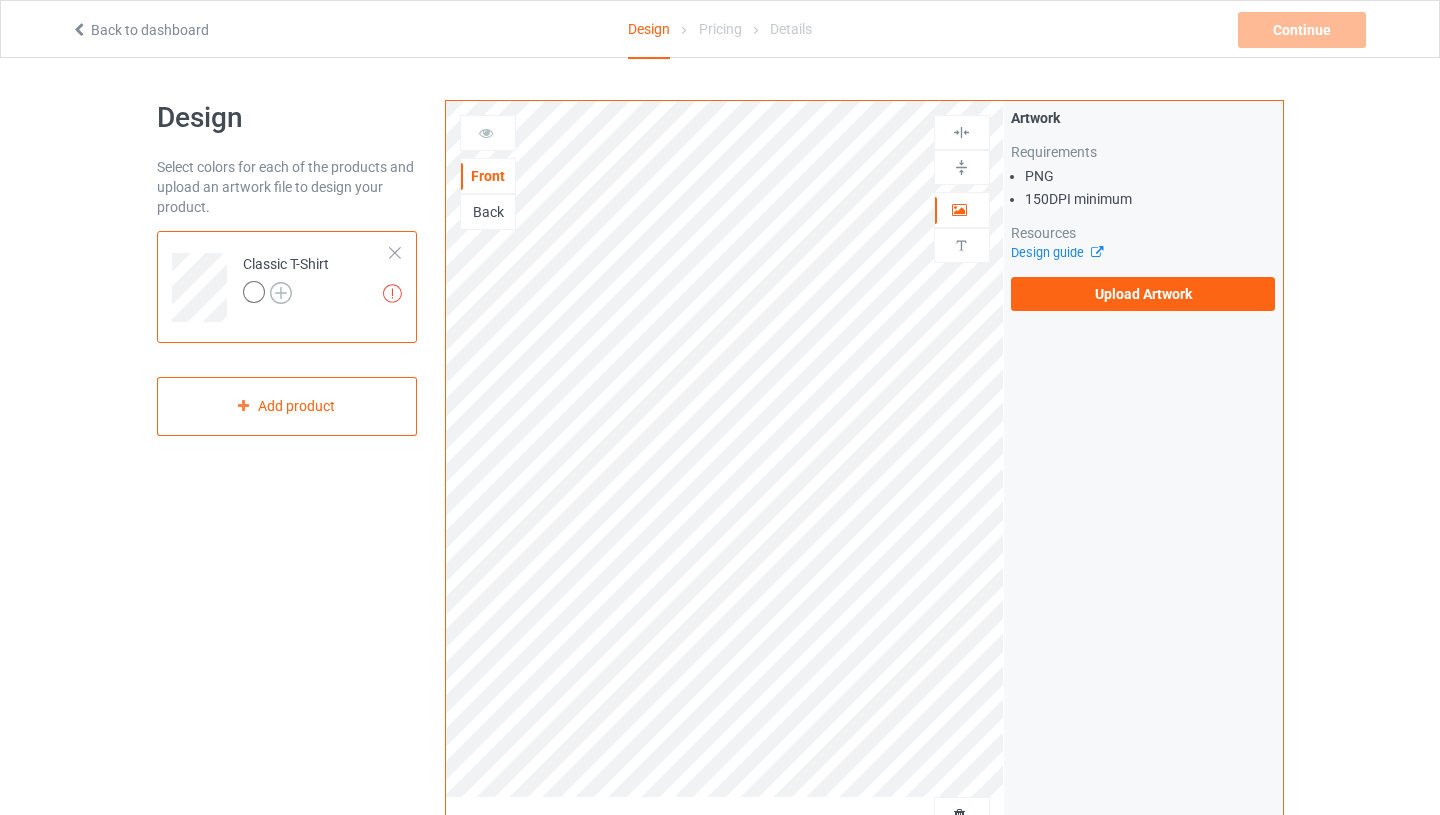 click at bounding box center [281, 293] 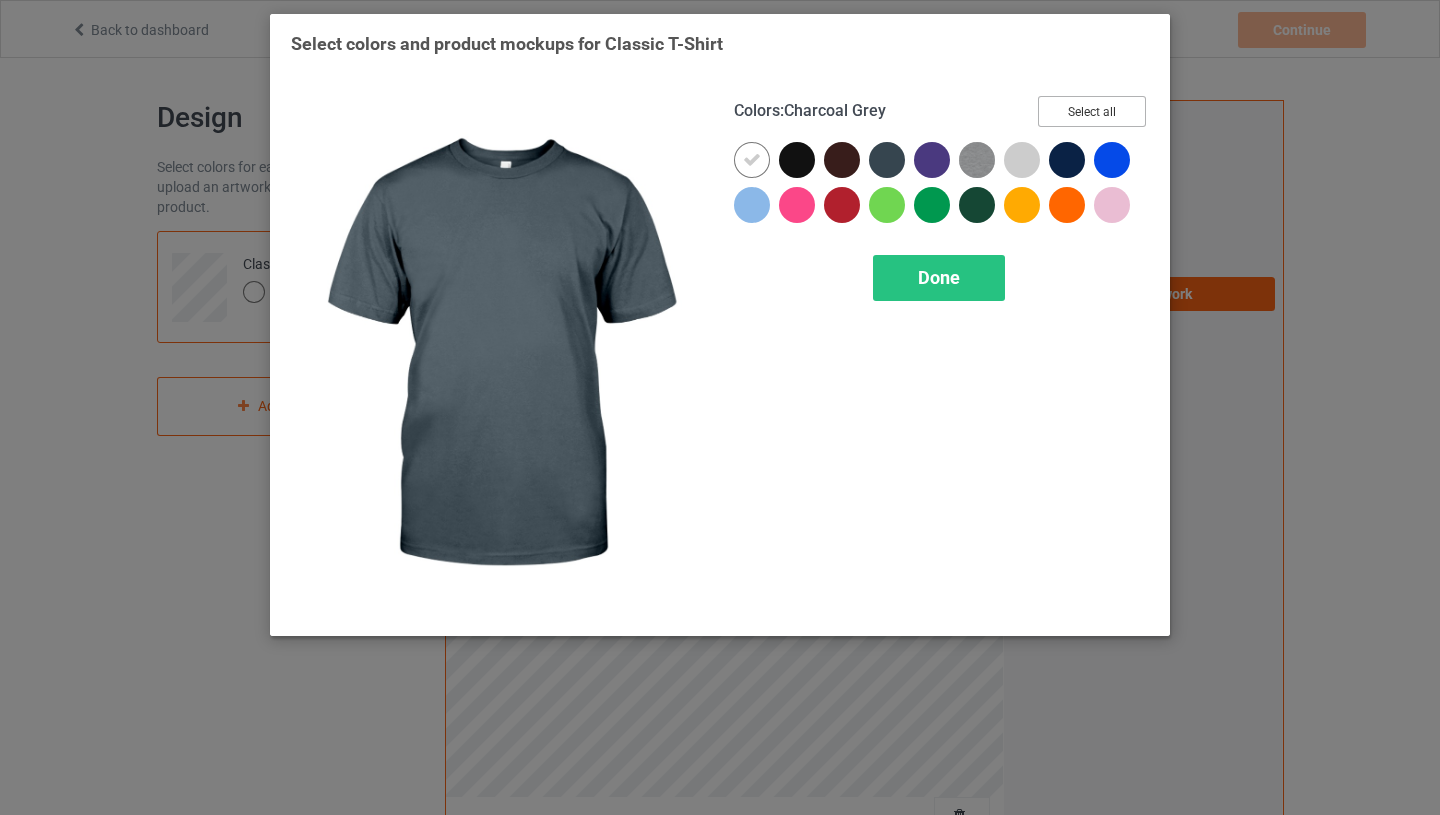click on "Select all" at bounding box center (1092, 111) 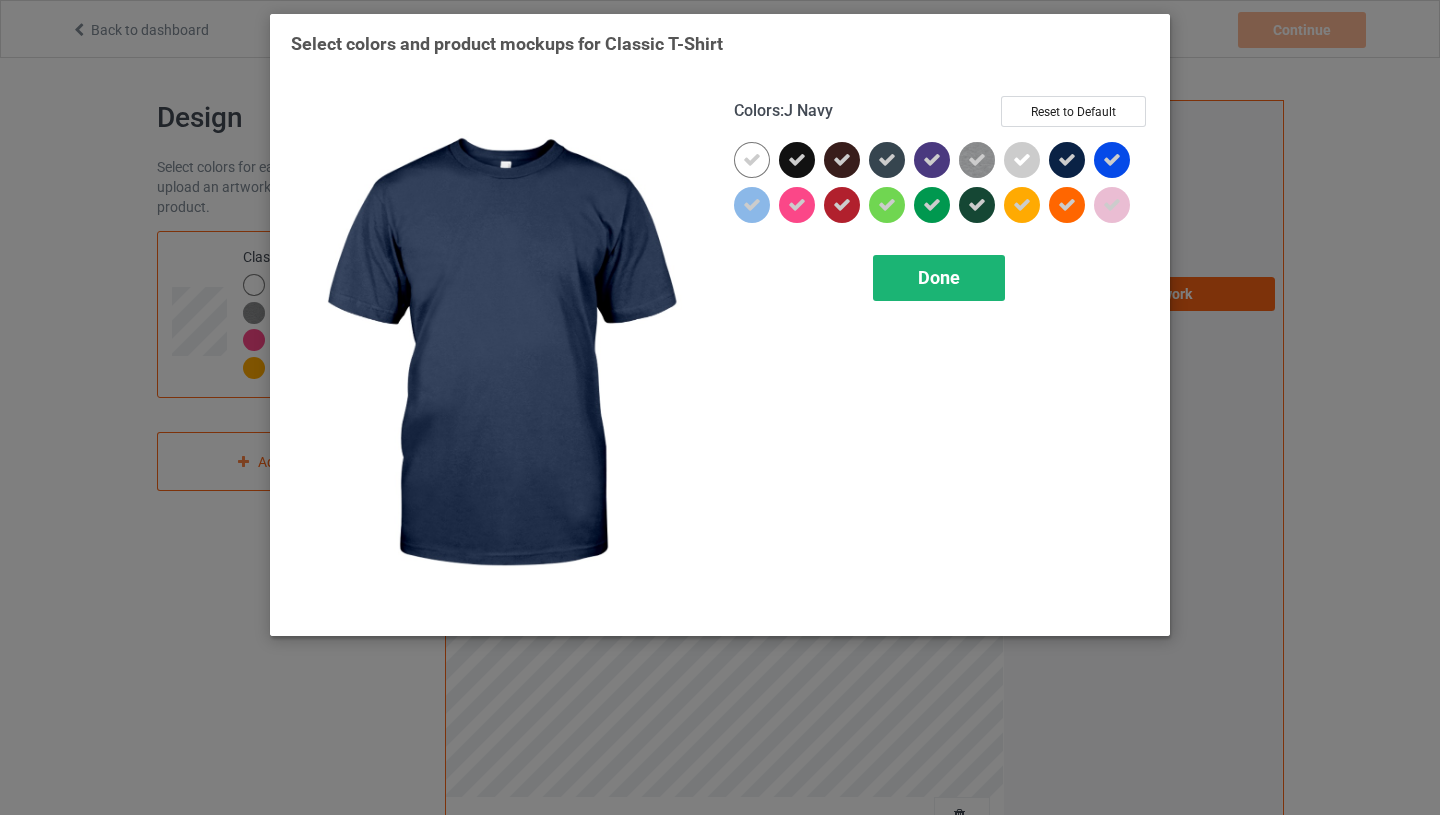 click on "Done" at bounding box center (939, 278) 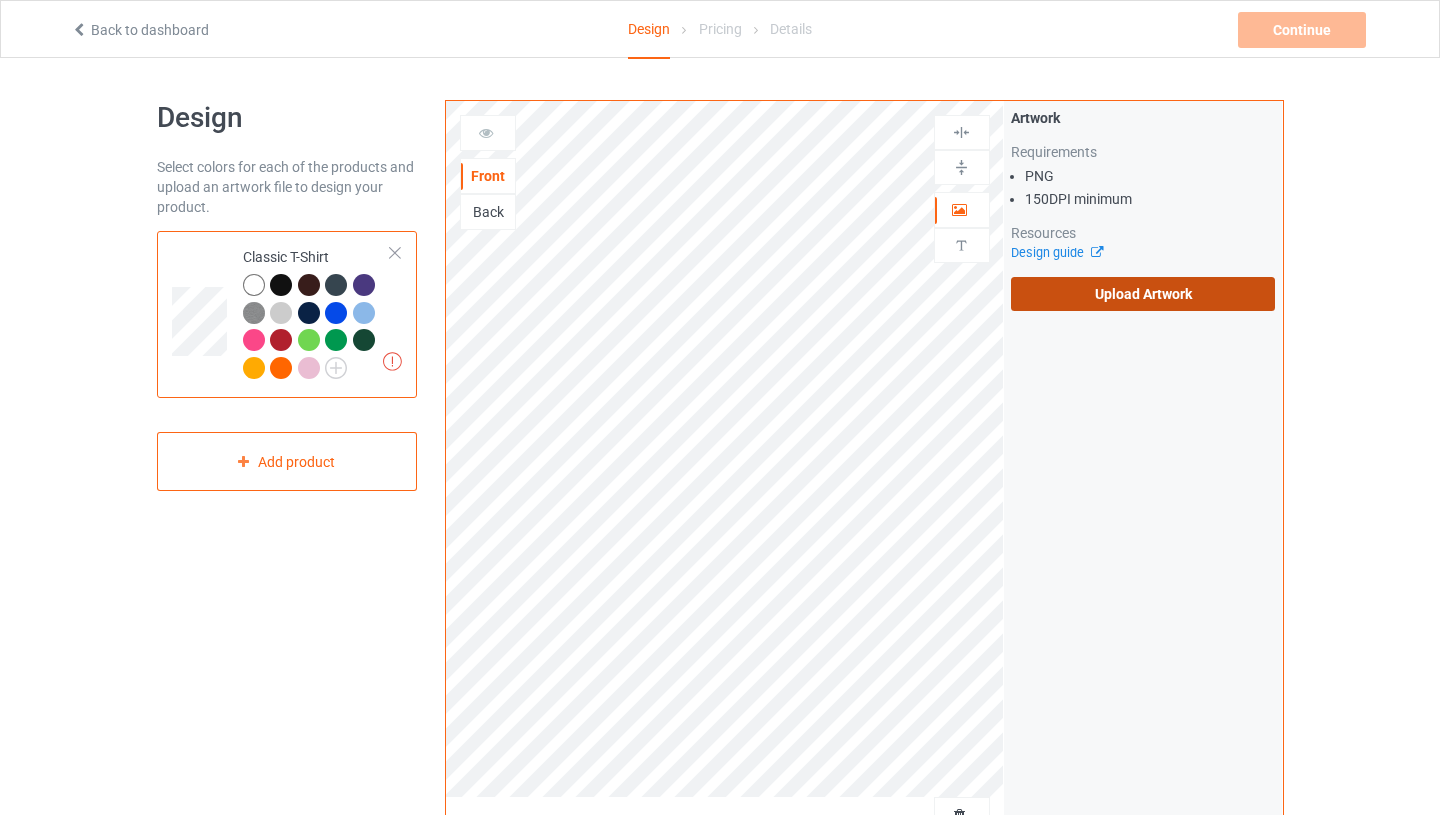 click on "Upload Artwork" at bounding box center (1143, 294) 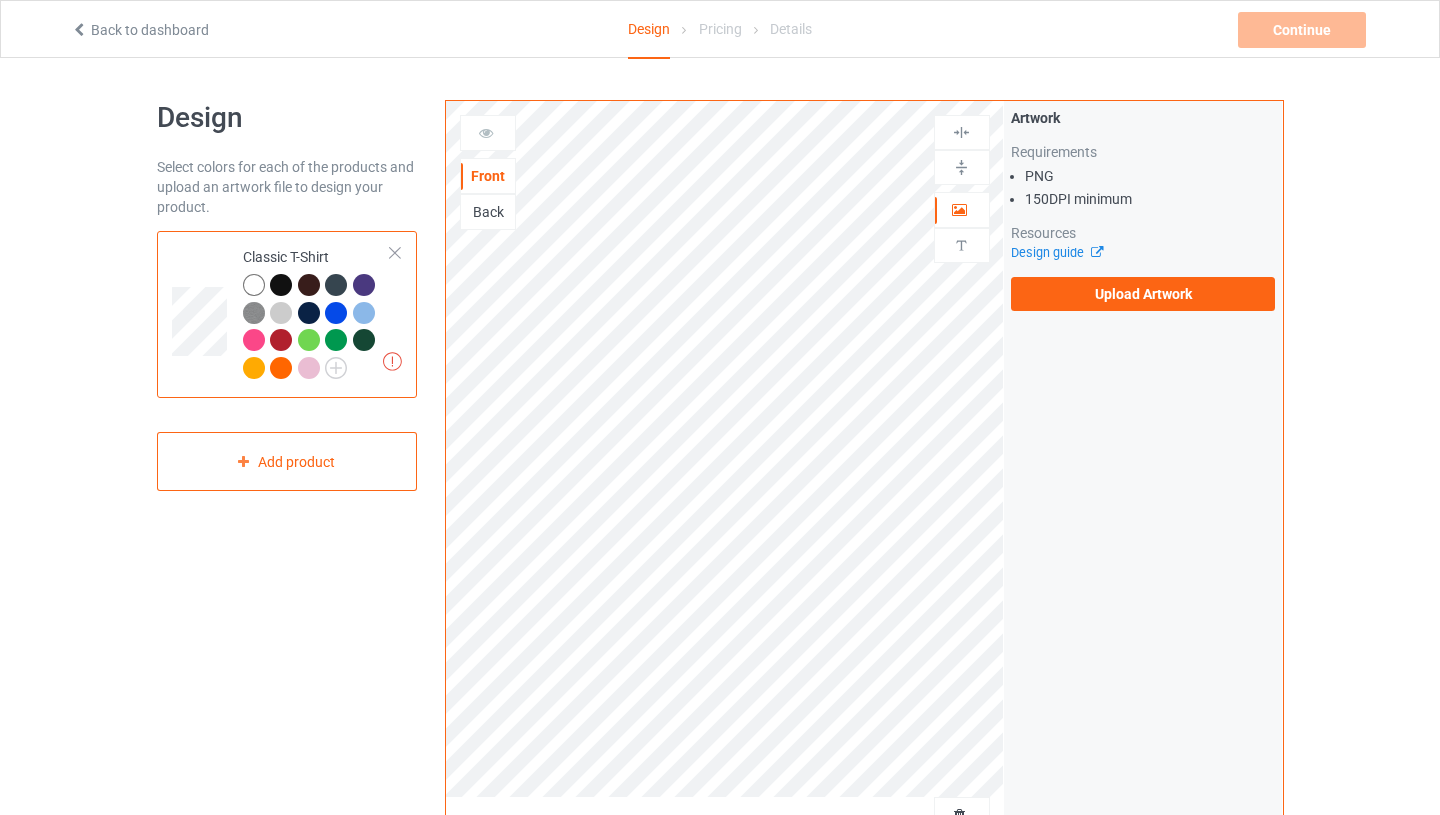 scroll, scrollTop: 479, scrollLeft: 0, axis: vertical 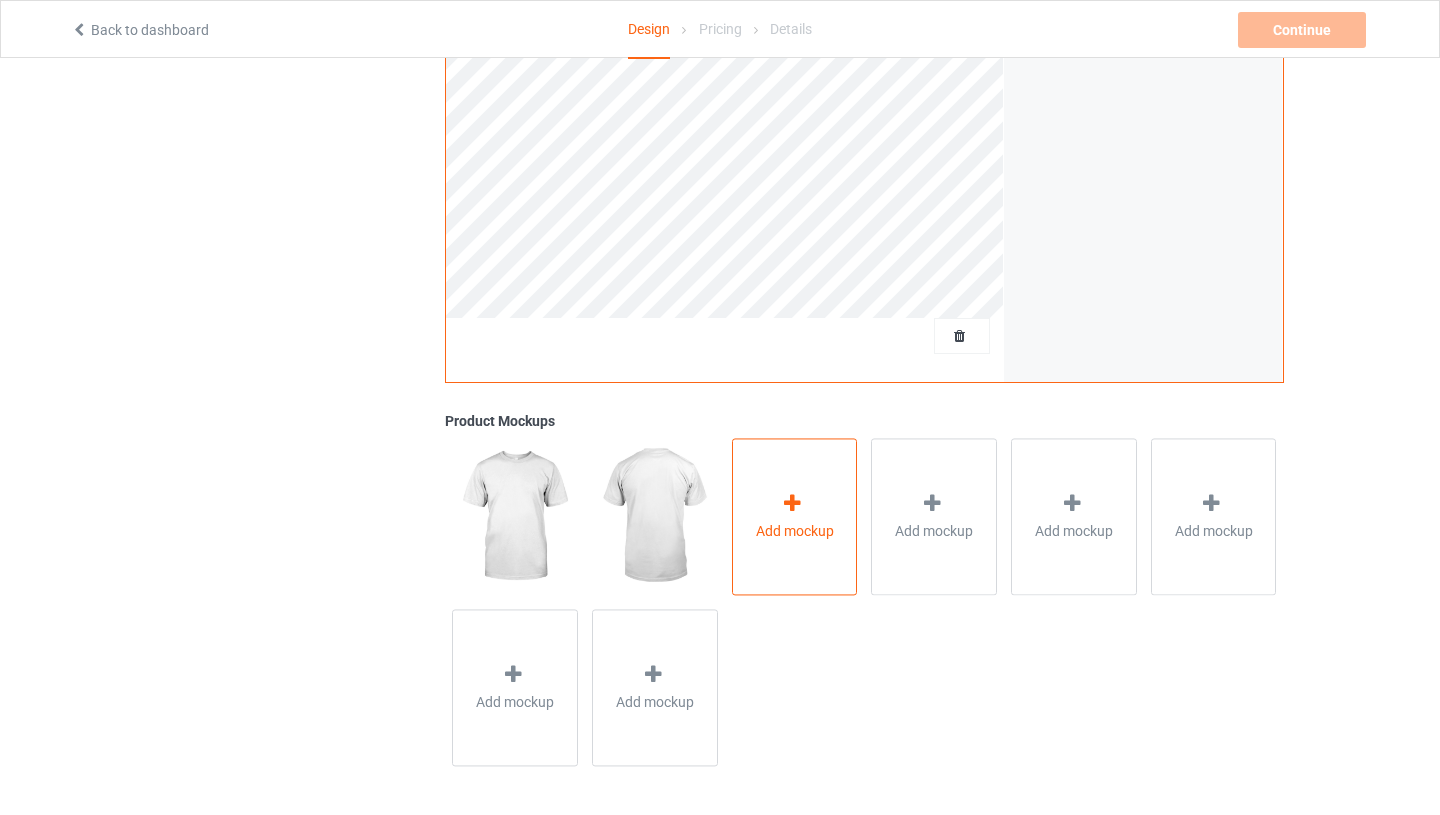 click on "Add mockup" at bounding box center (795, 531) 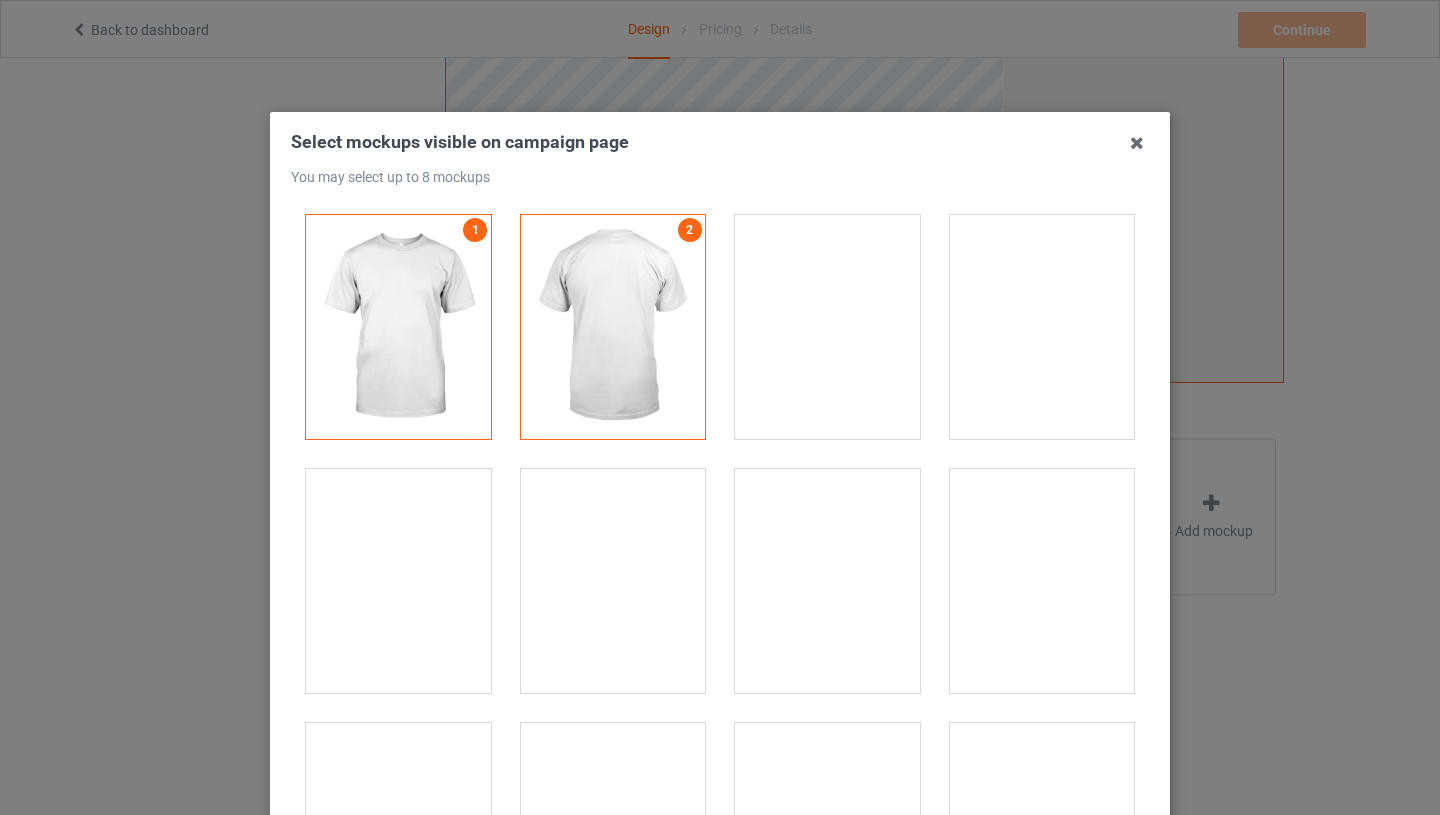 scroll, scrollTop: 175, scrollLeft: 0, axis: vertical 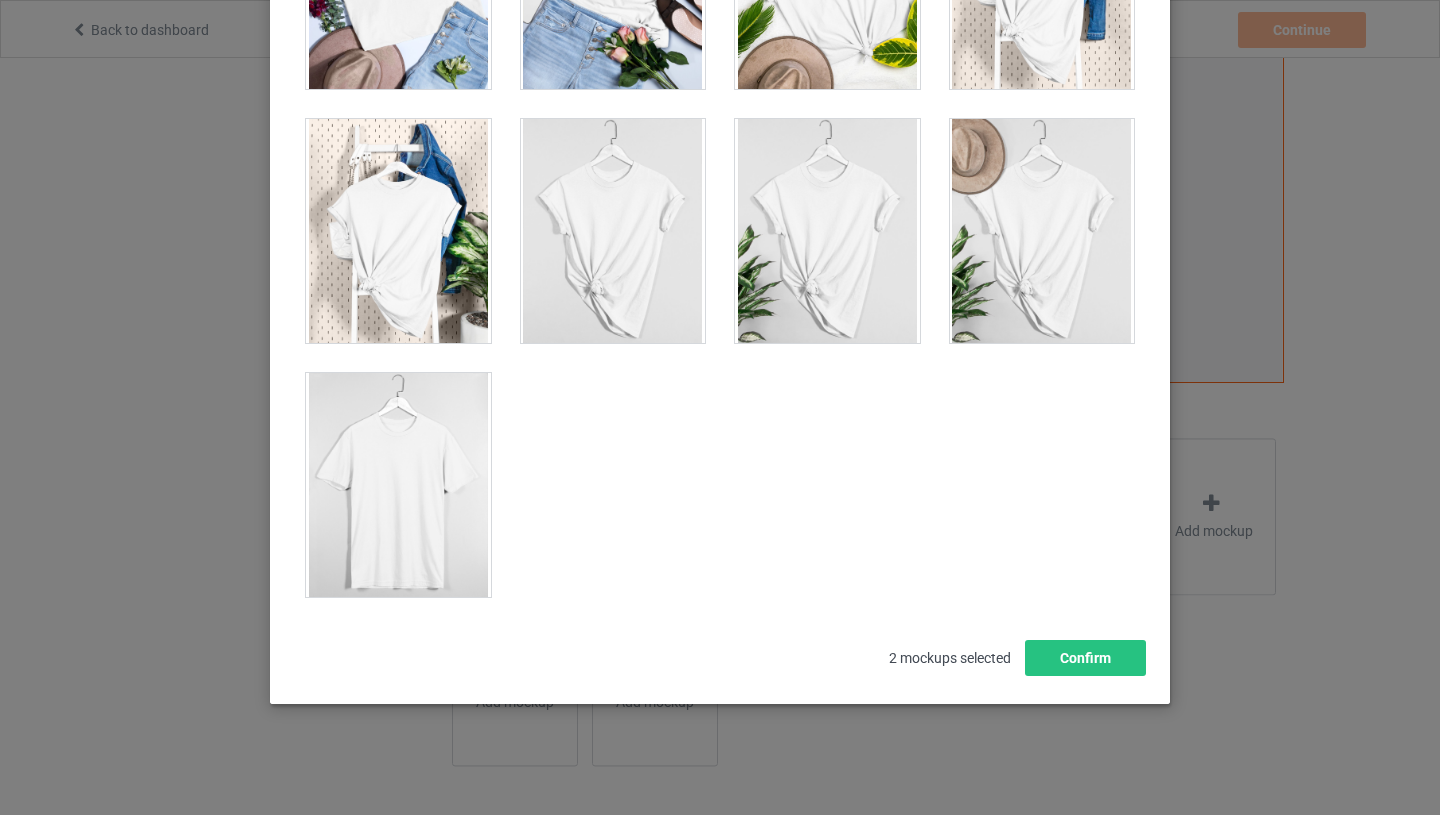 click at bounding box center (398, 485) 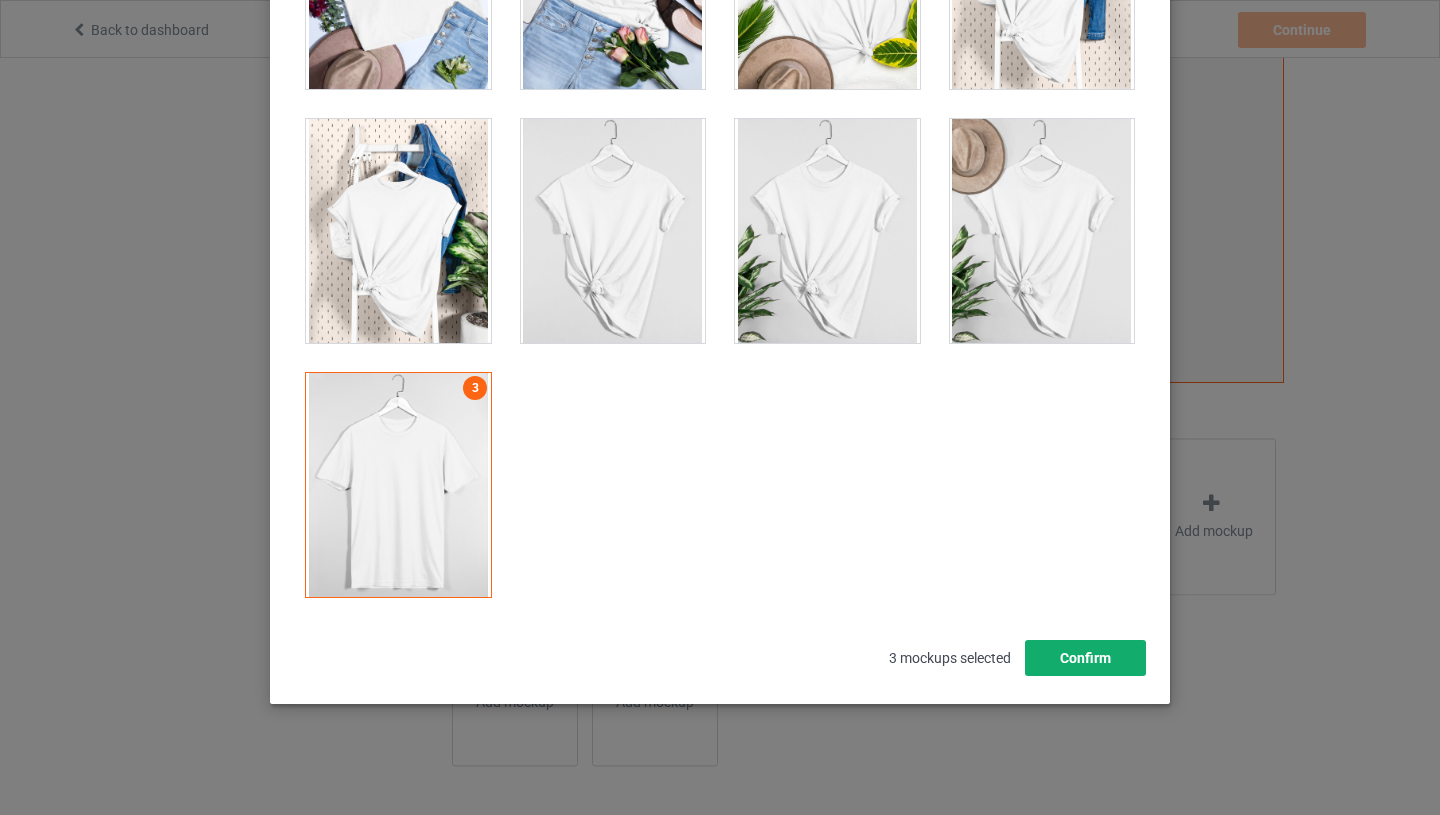 click on "Confirm" at bounding box center [1085, 658] 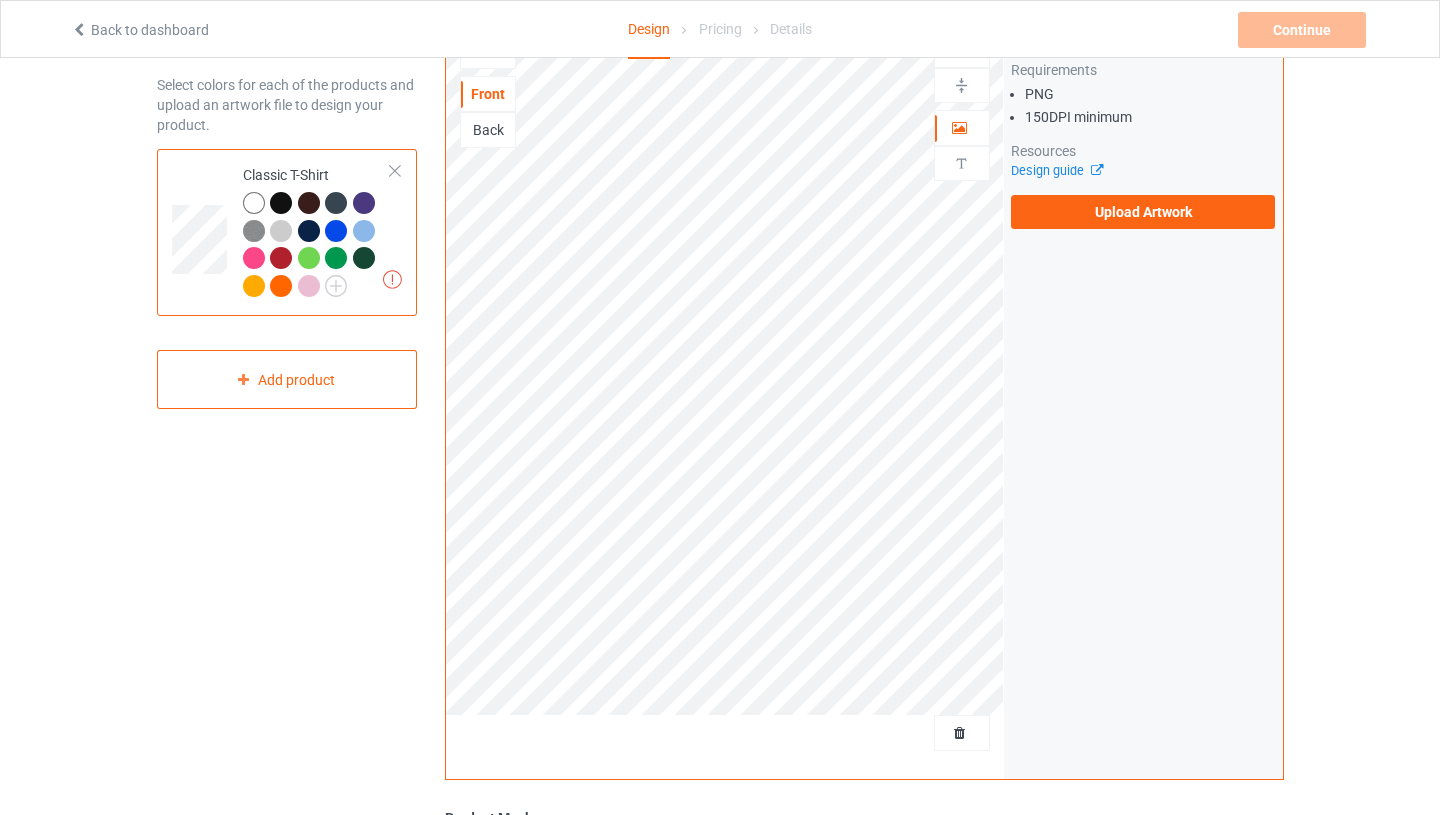 scroll, scrollTop: 58, scrollLeft: 0, axis: vertical 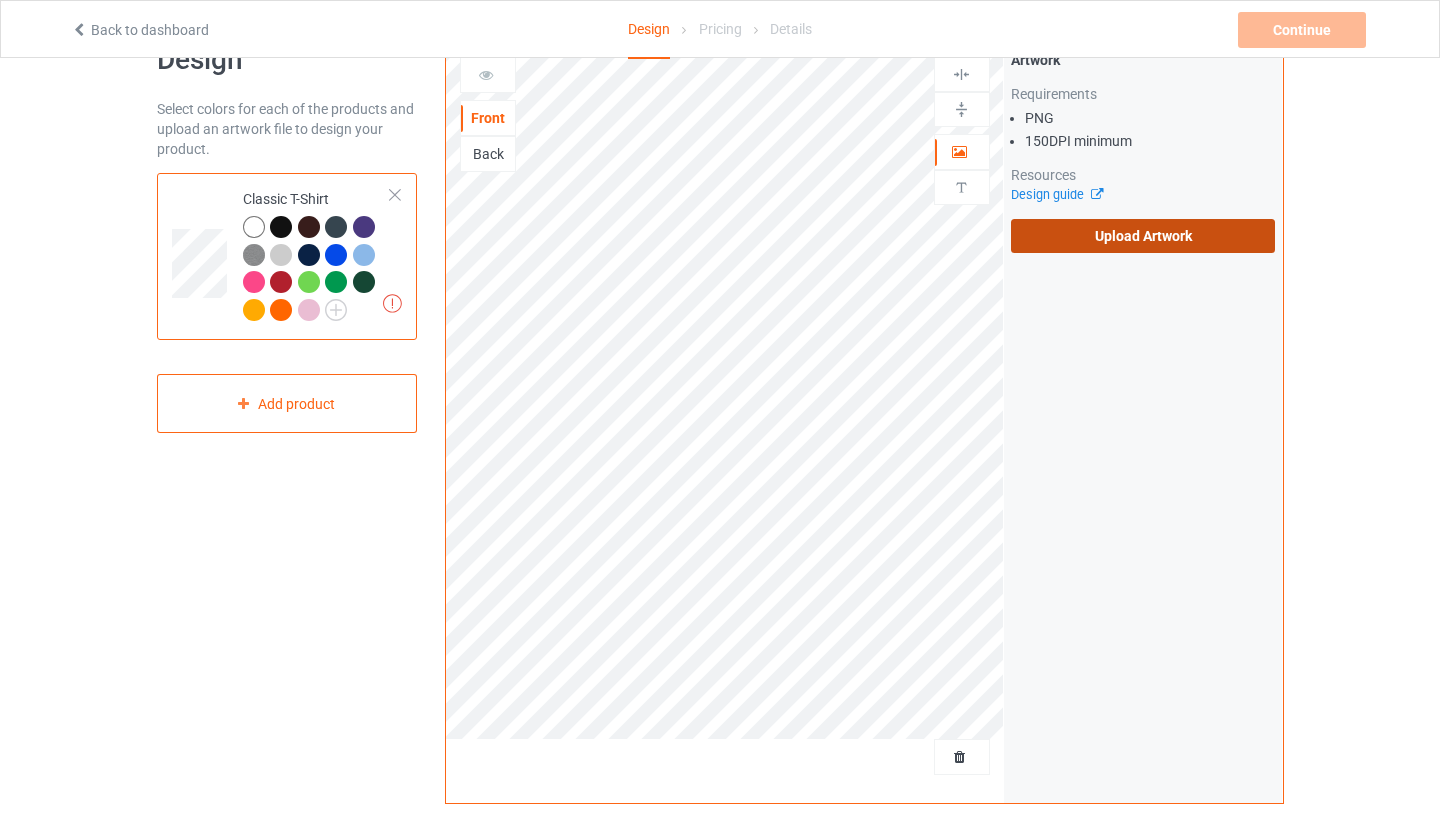 click on "Upload Artwork" at bounding box center (1143, 236) 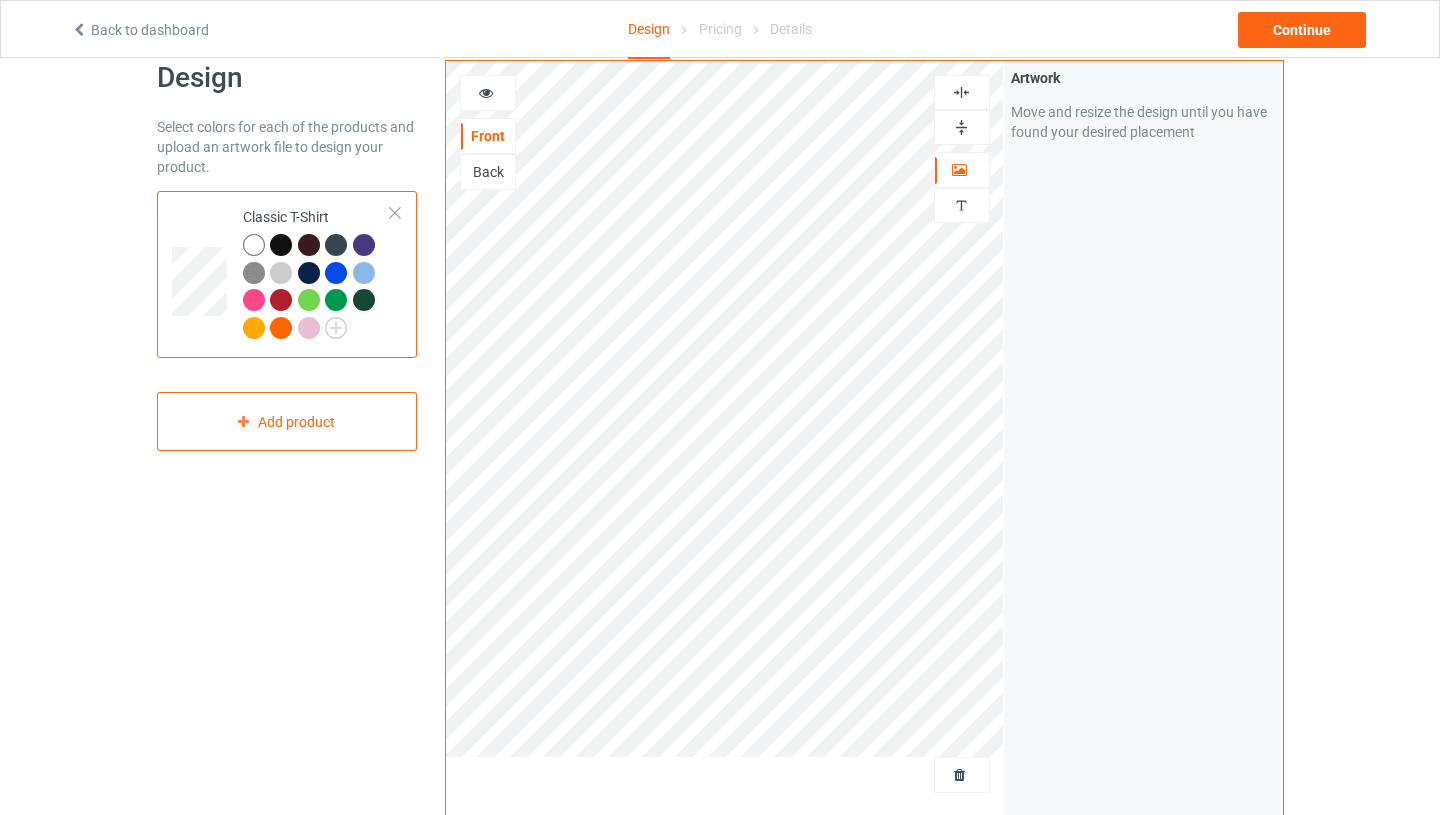 scroll, scrollTop: 0, scrollLeft: 0, axis: both 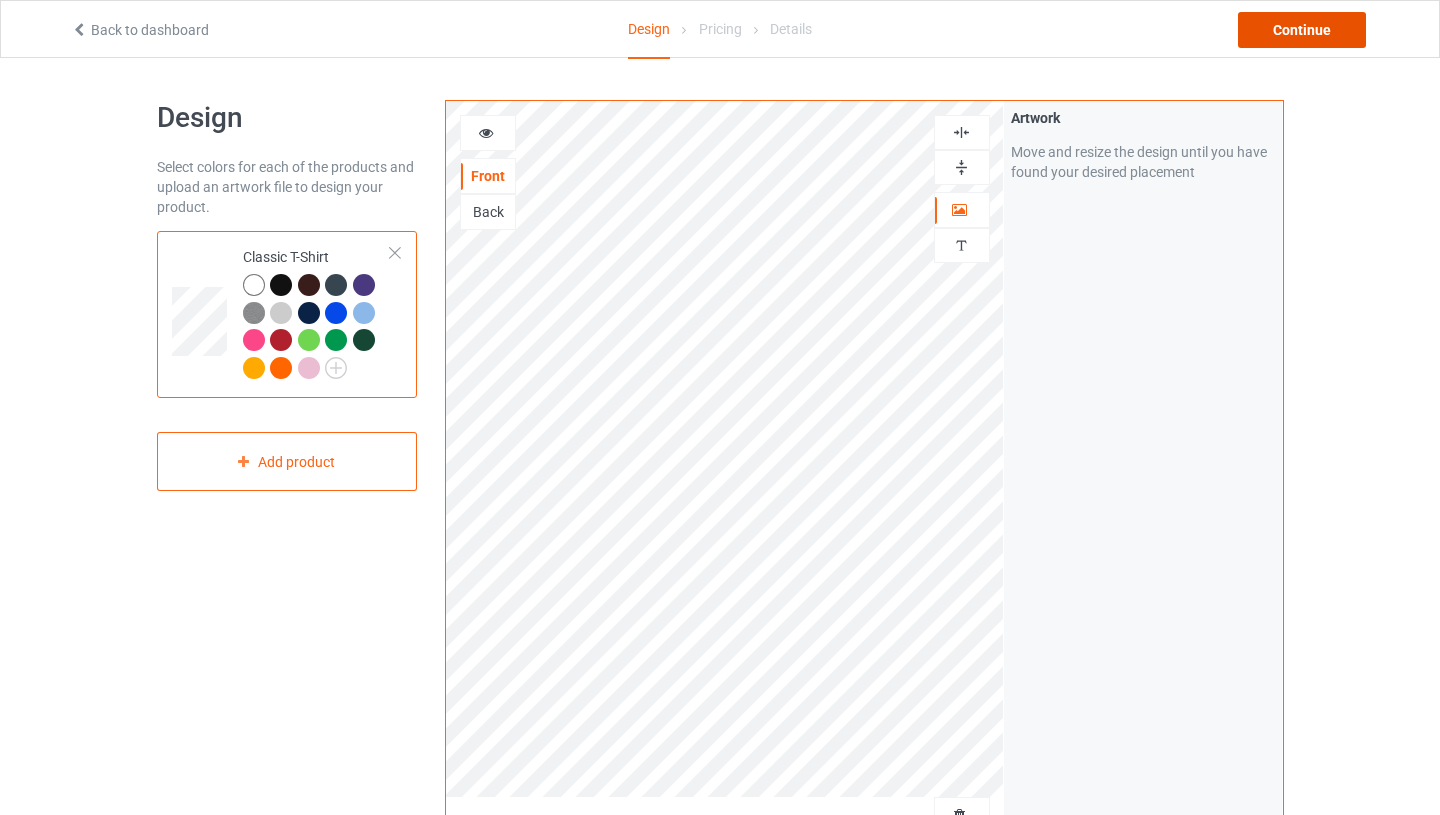 click on "Continue" at bounding box center (1302, 30) 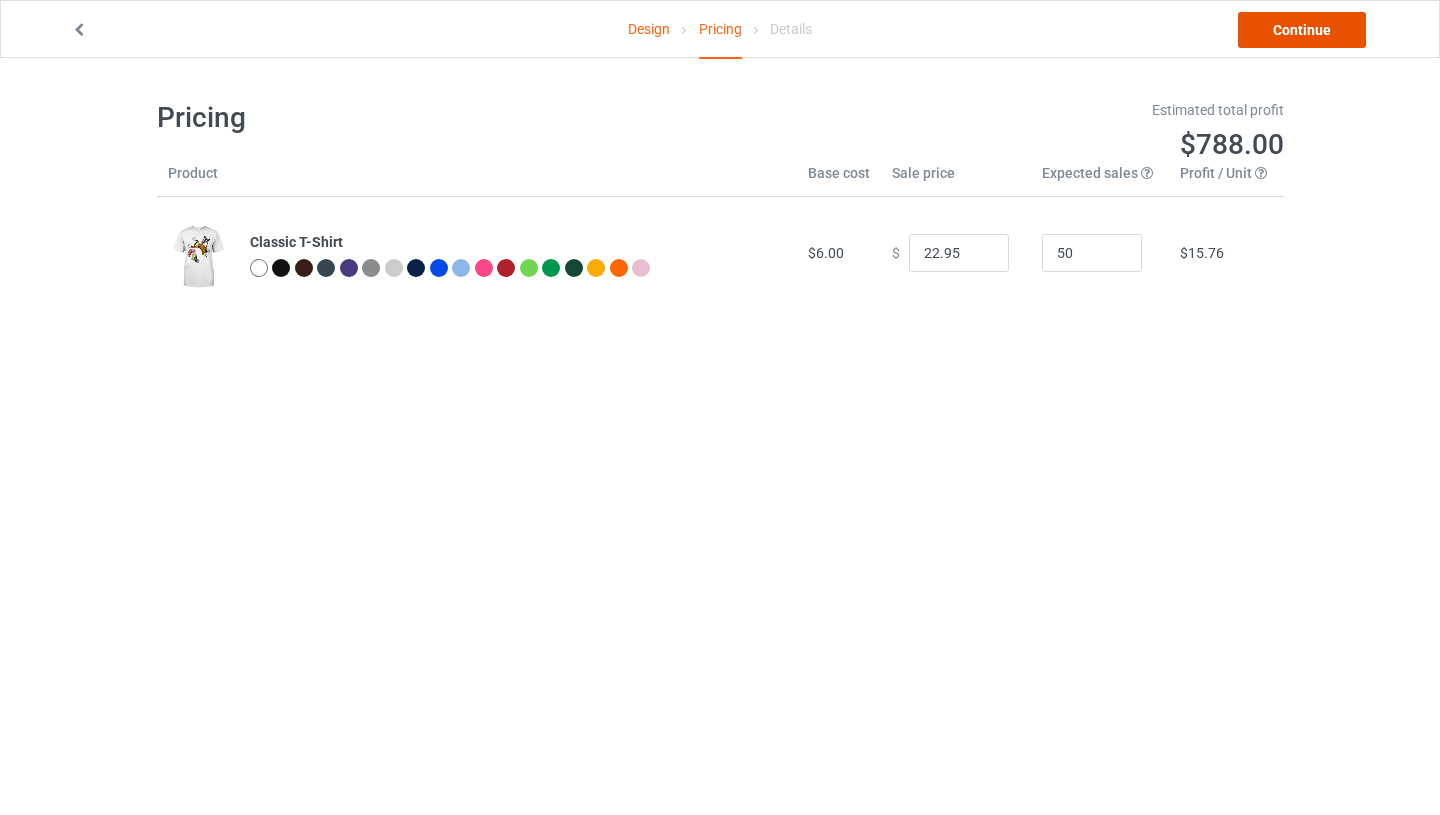 click on "Continue" at bounding box center (1302, 30) 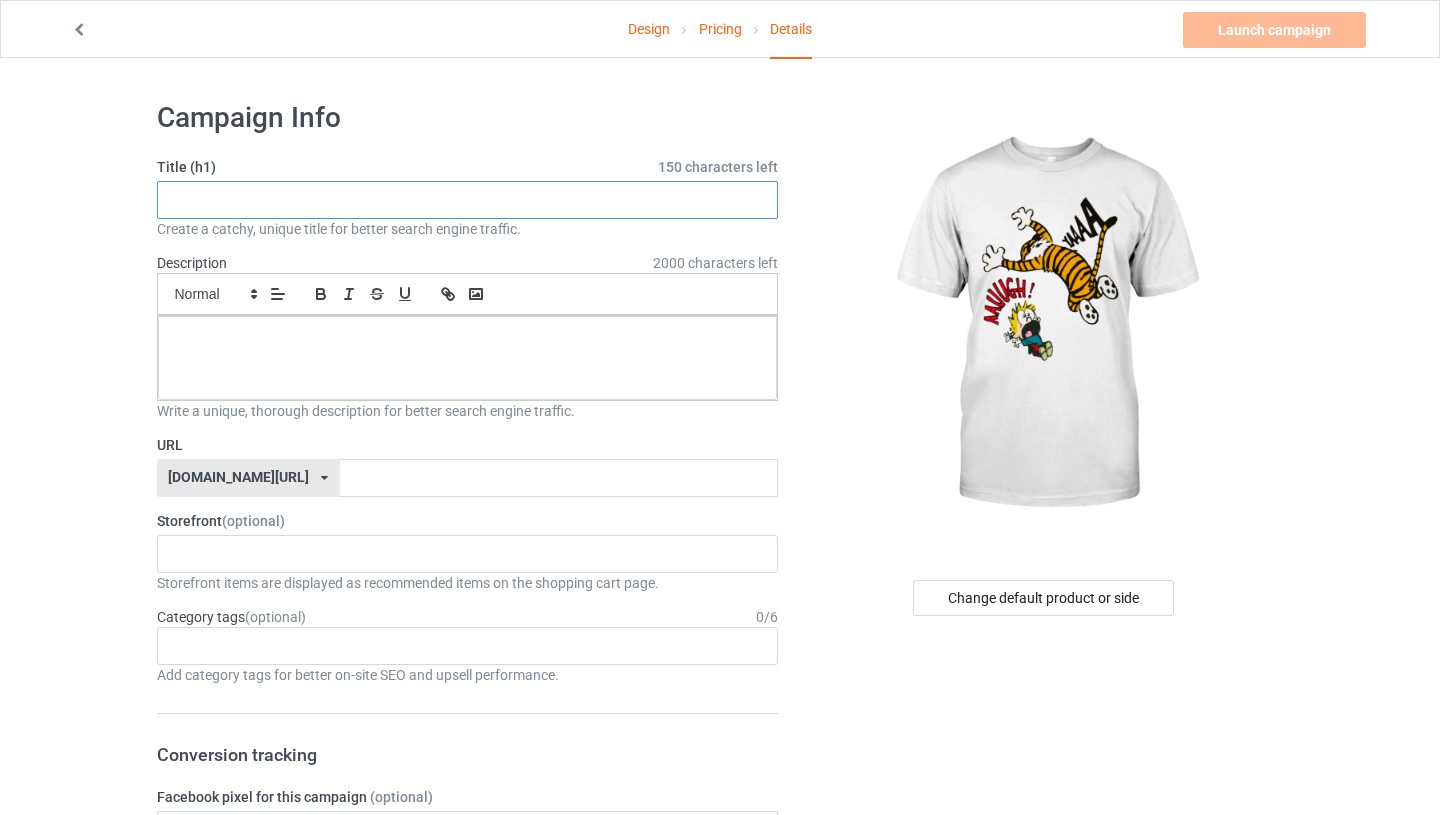 click at bounding box center [468, 200] 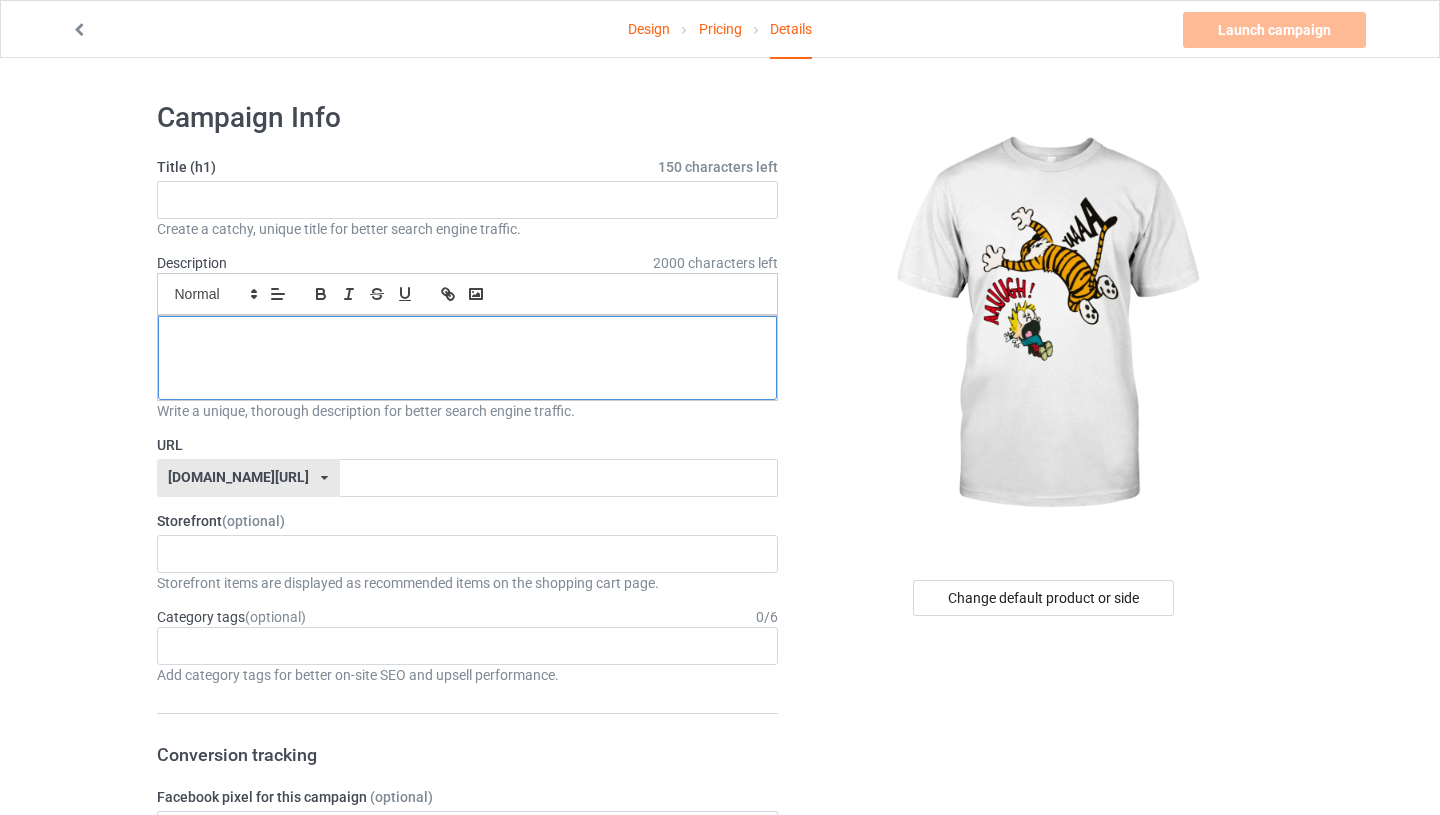click at bounding box center (468, 338) 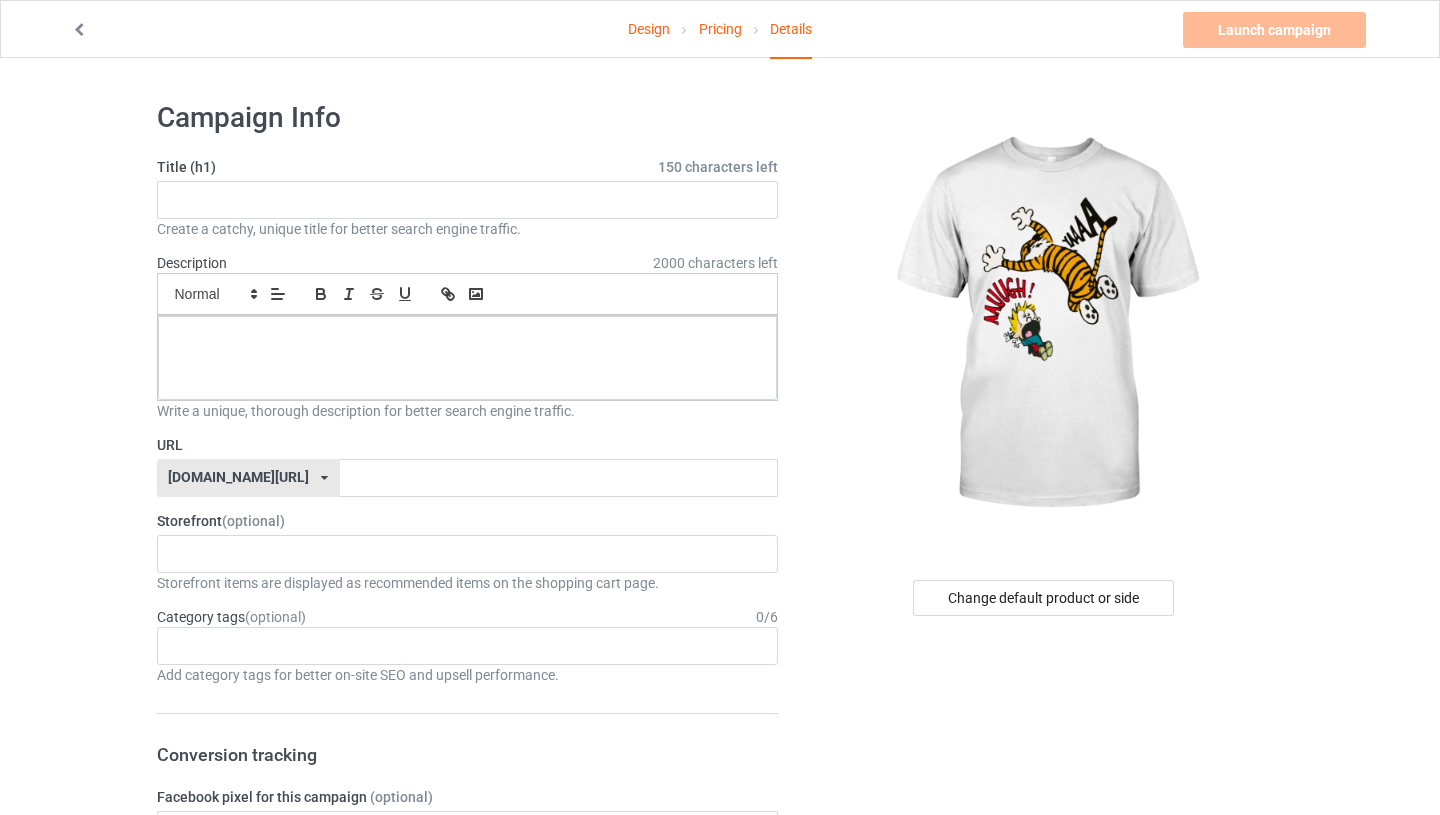 paste 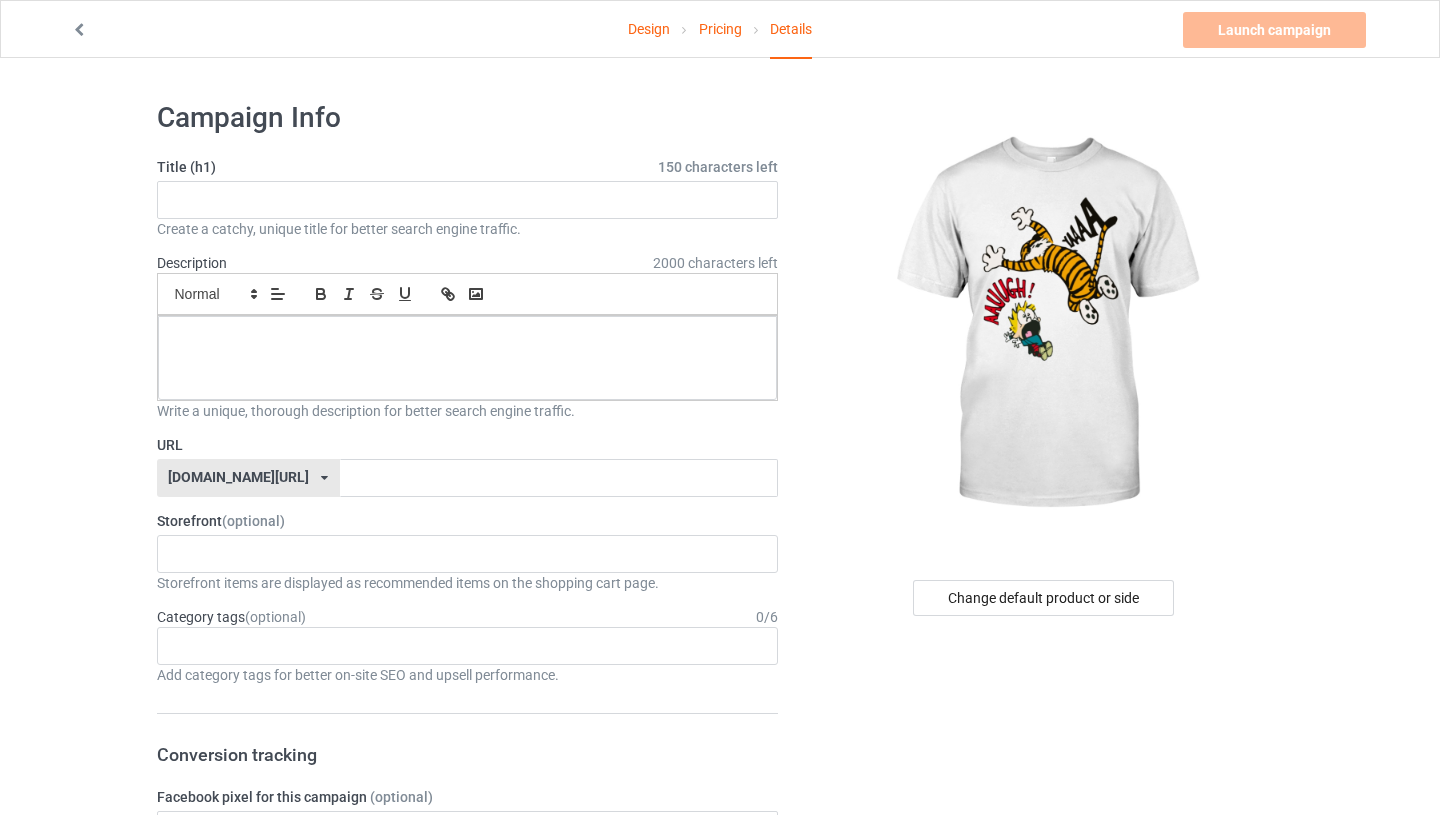 type 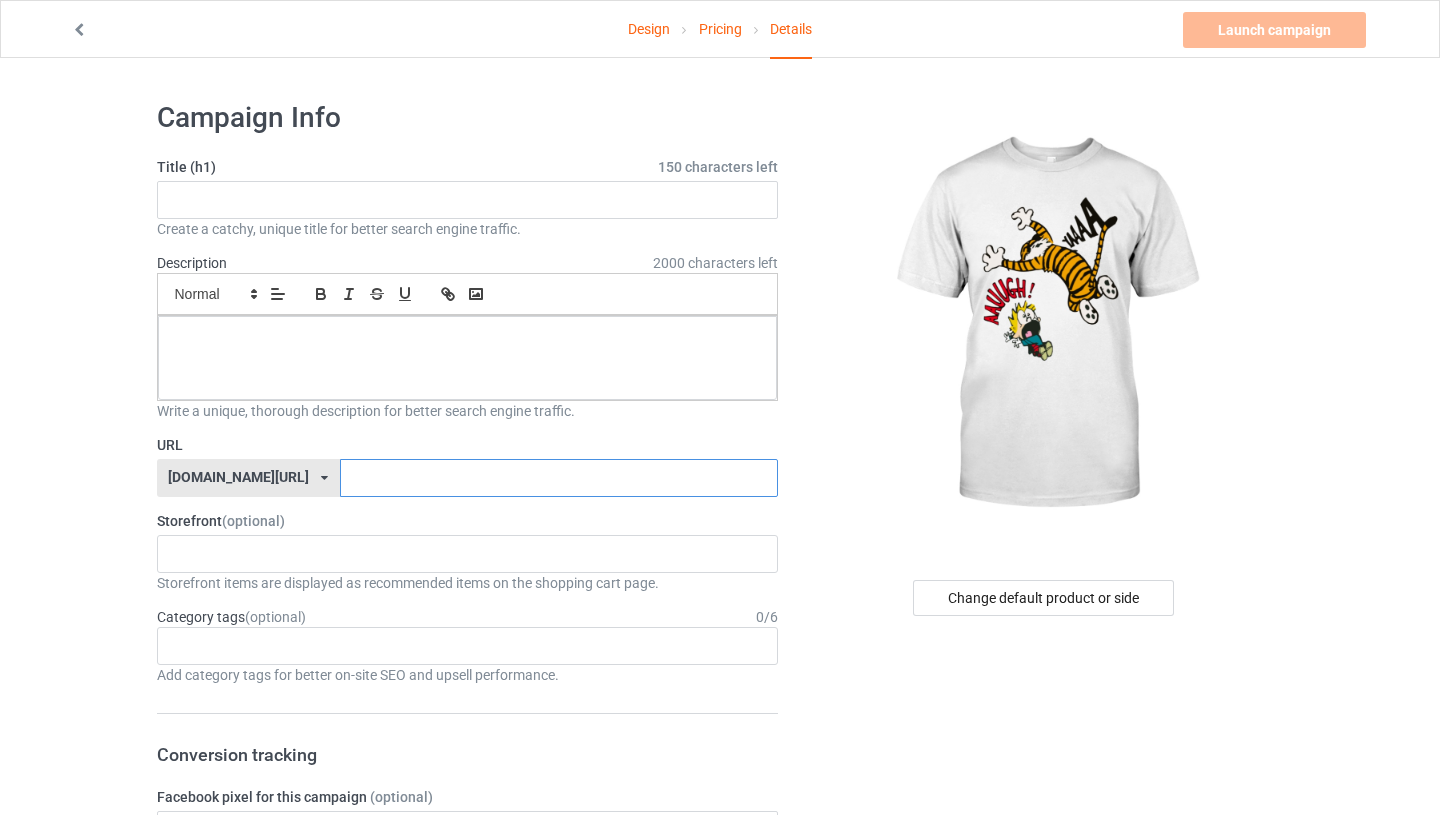click at bounding box center [559, 478] 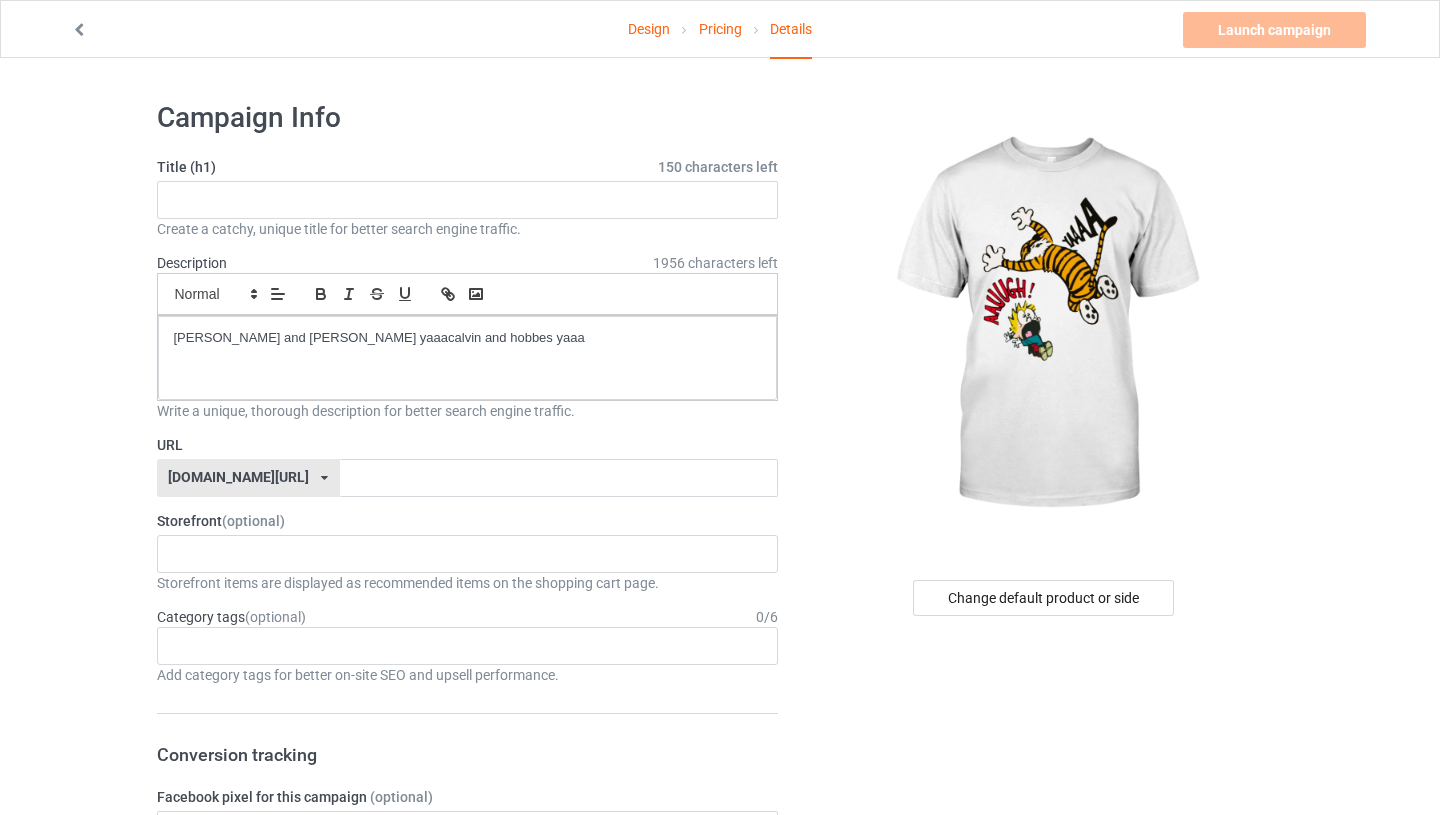 scroll, scrollTop: 1, scrollLeft: 0, axis: vertical 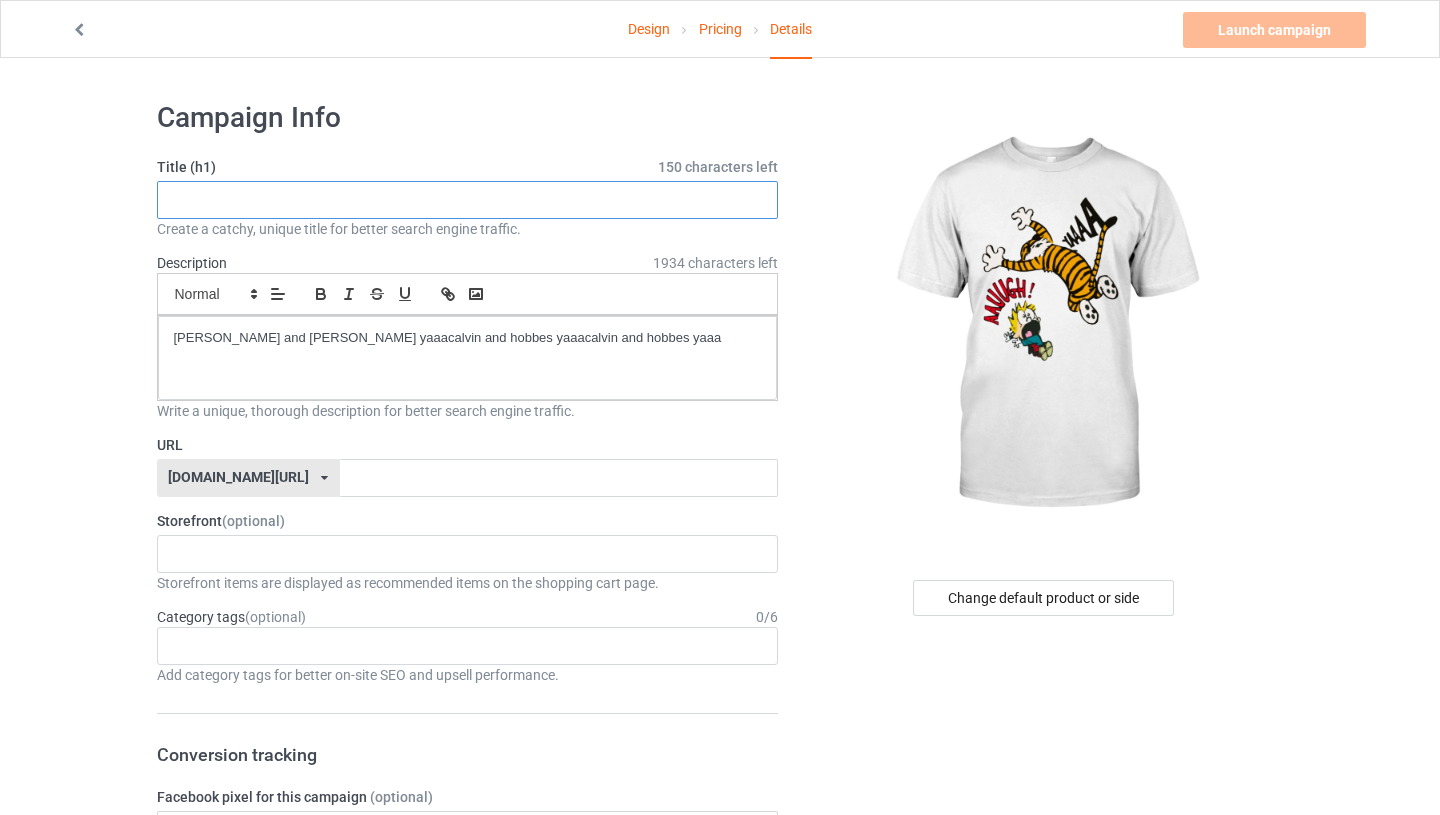 click at bounding box center (468, 200) 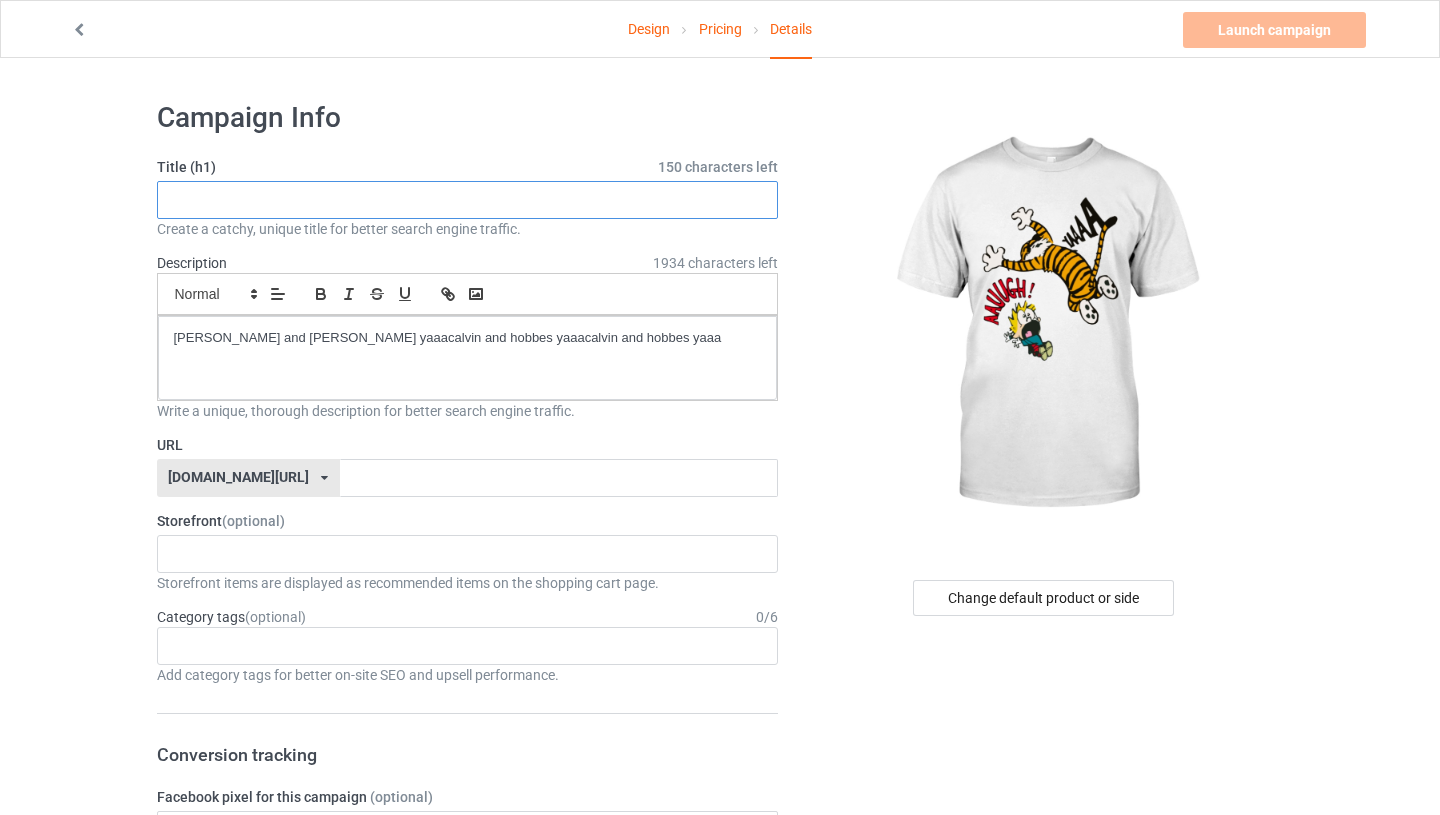 paste on "[PERSON_NAME] and [PERSON_NAME] yaaa" 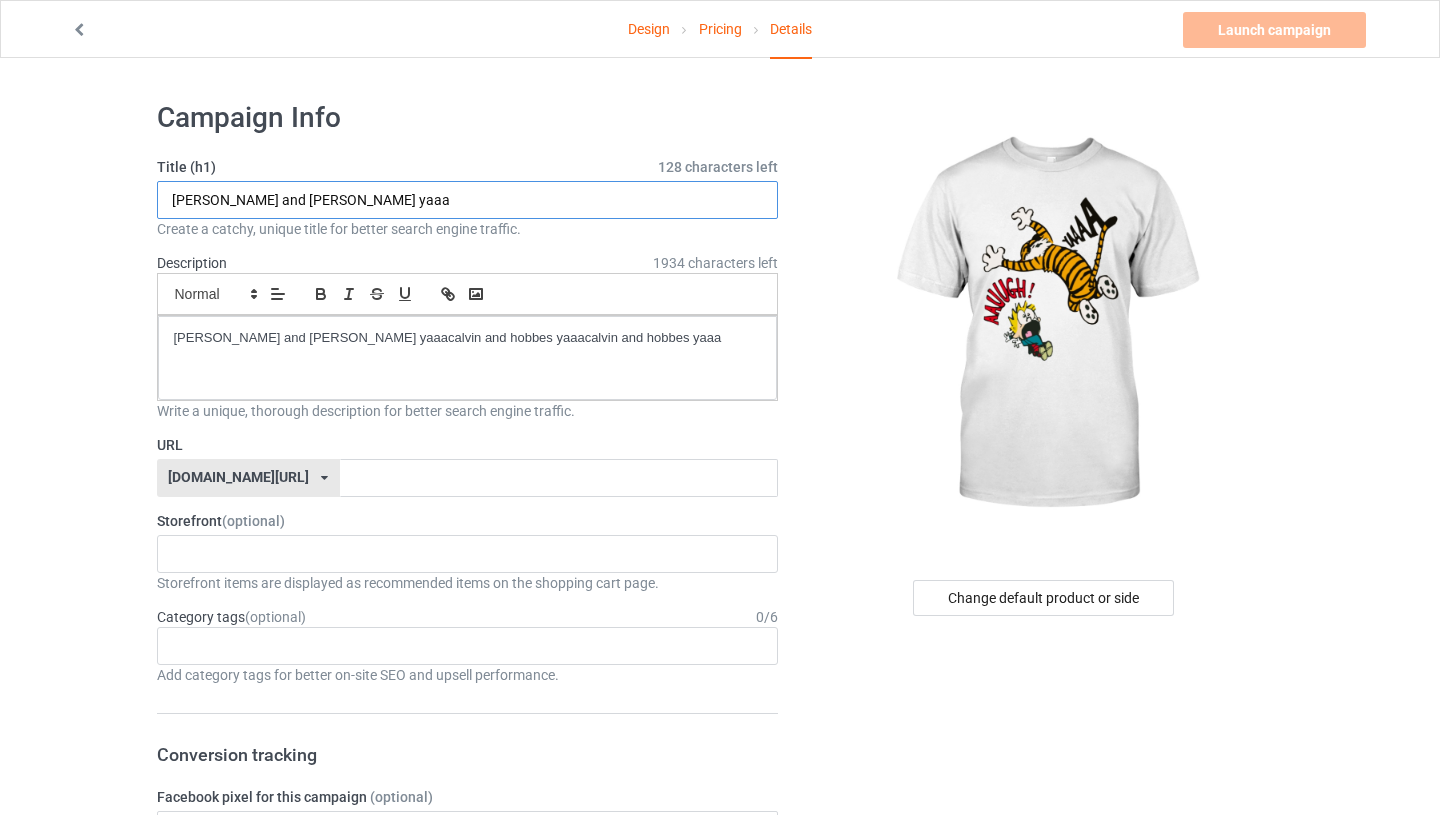 type on "[PERSON_NAME] and [PERSON_NAME] yaaa" 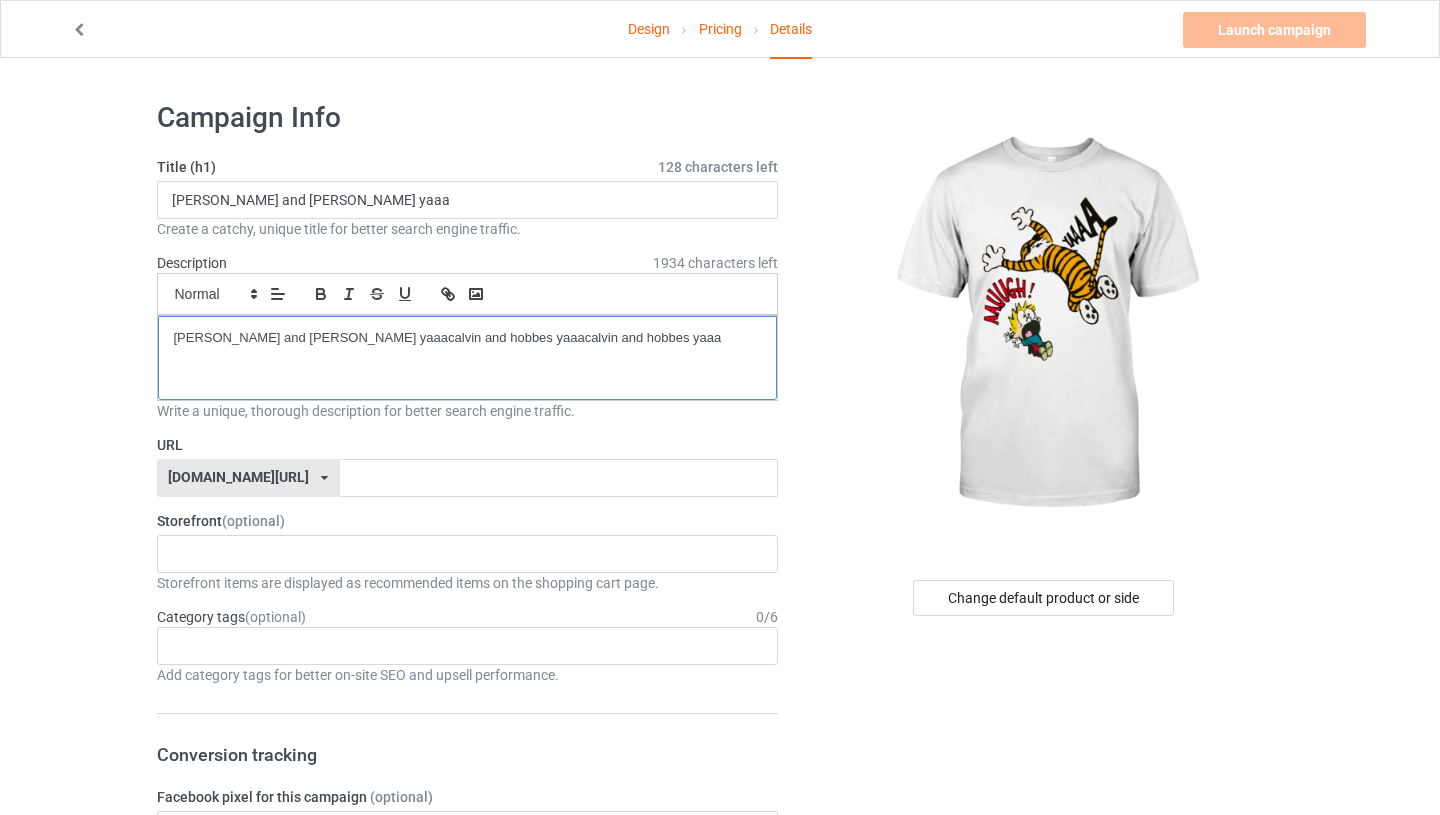 click on "[PERSON_NAME] and [PERSON_NAME] yaaacalvin and hobbes yaaacalvin and hobbes yaaa" at bounding box center [468, 338] 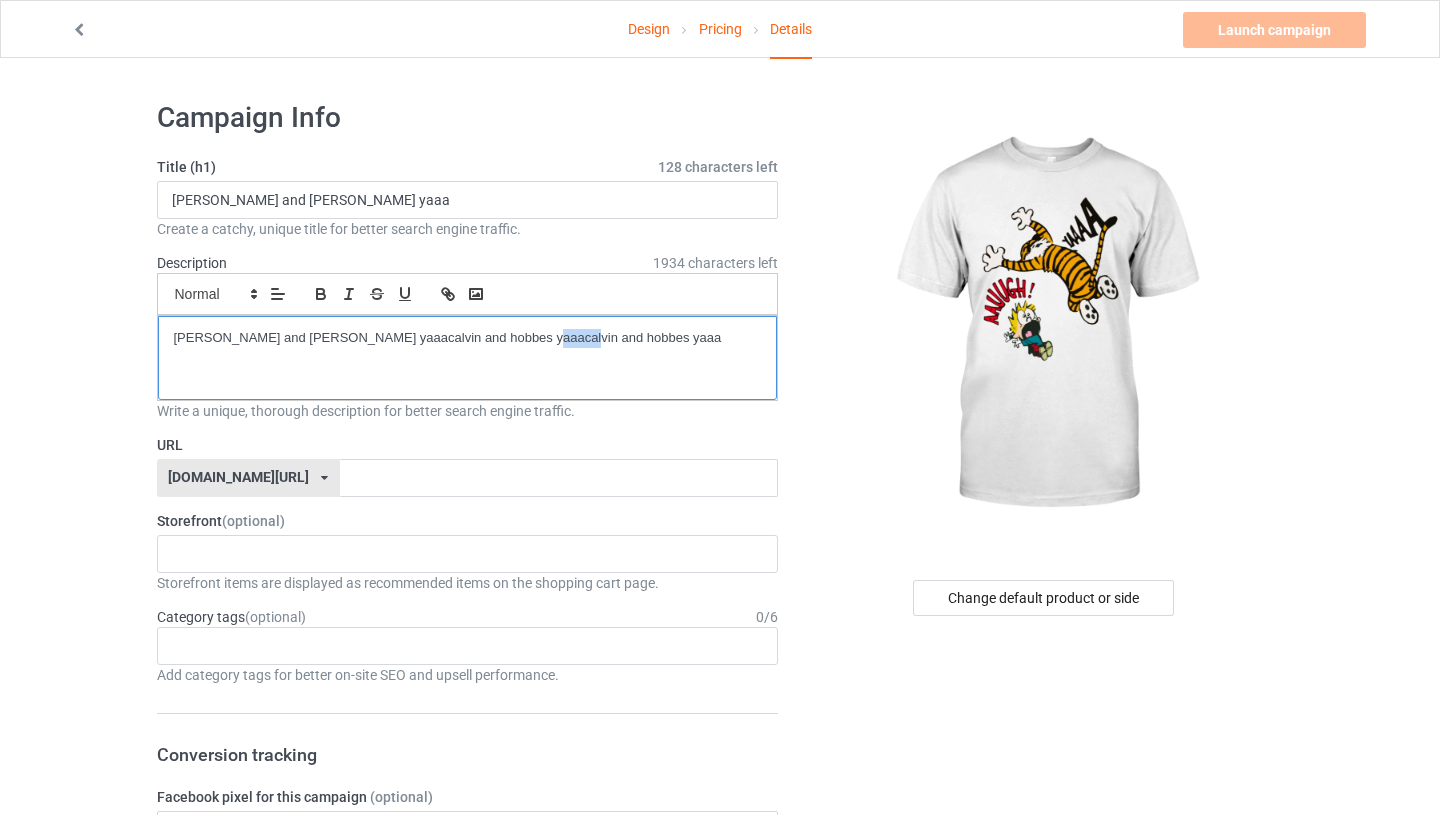 click on "[PERSON_NAME] and [PERSON_NAME] yaaacalvin and hobbes yaaacalvin and hobbes yaaa" at bounding box center (468, 338) 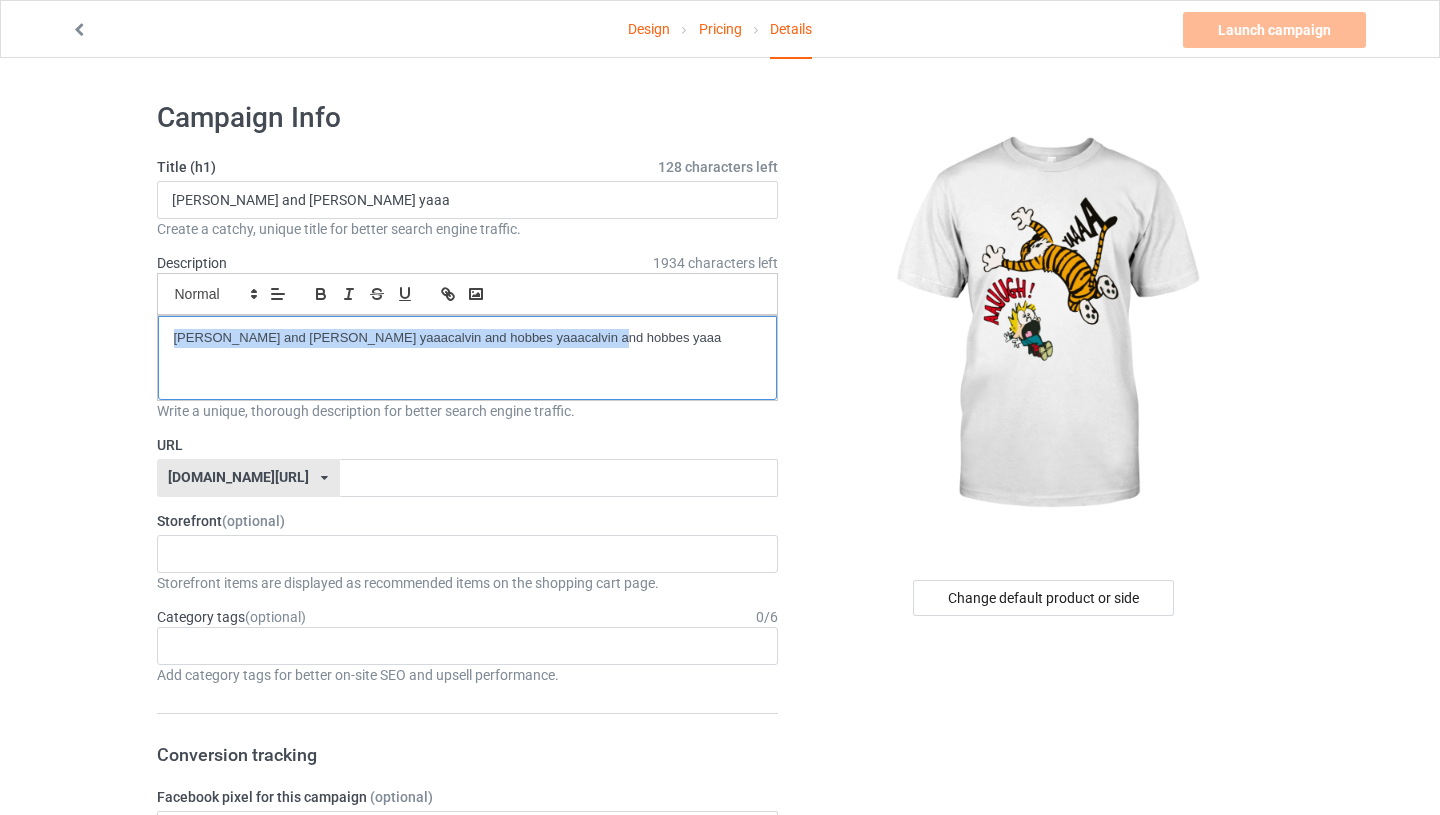 click on "[PERSON_NAME] and [PERSON_NAME] yaaacalvin and hobbes yaaacalvin and hobbes yaaa" at bounding box center [468, 338] 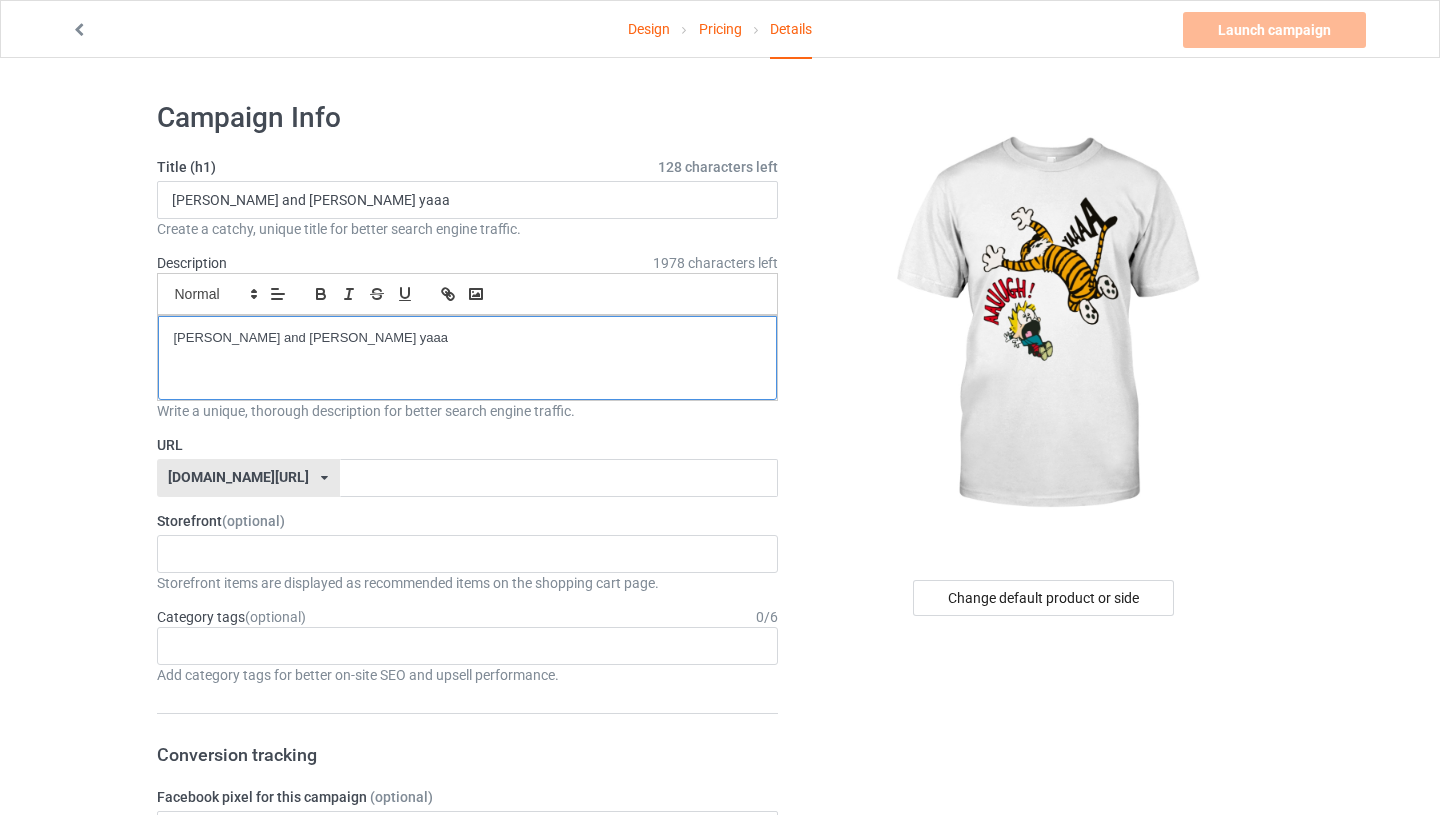 scroll, scrollTop: 0, scrollLeft: 0, axis: both 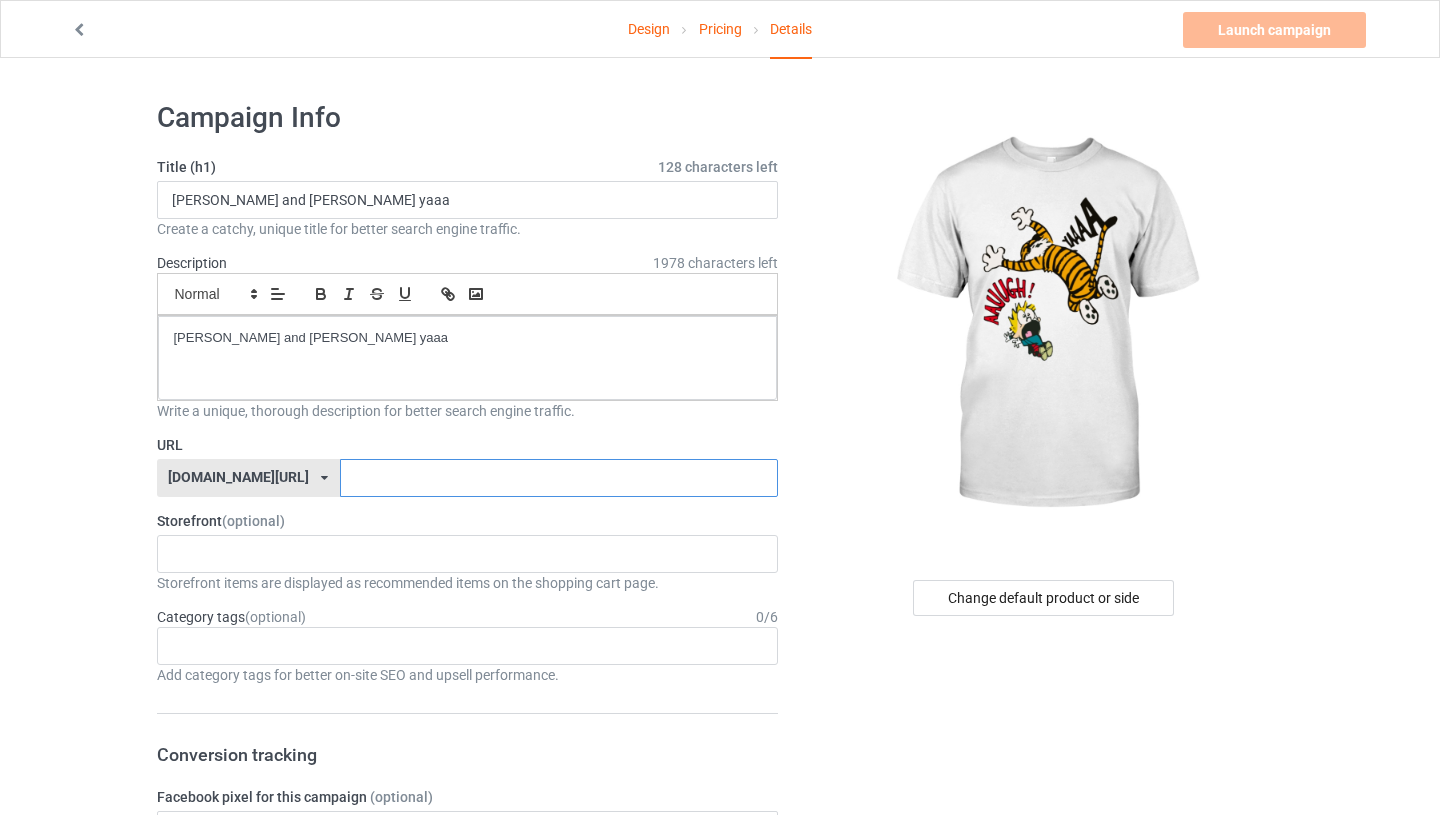 click at bounding box center (559, 478) 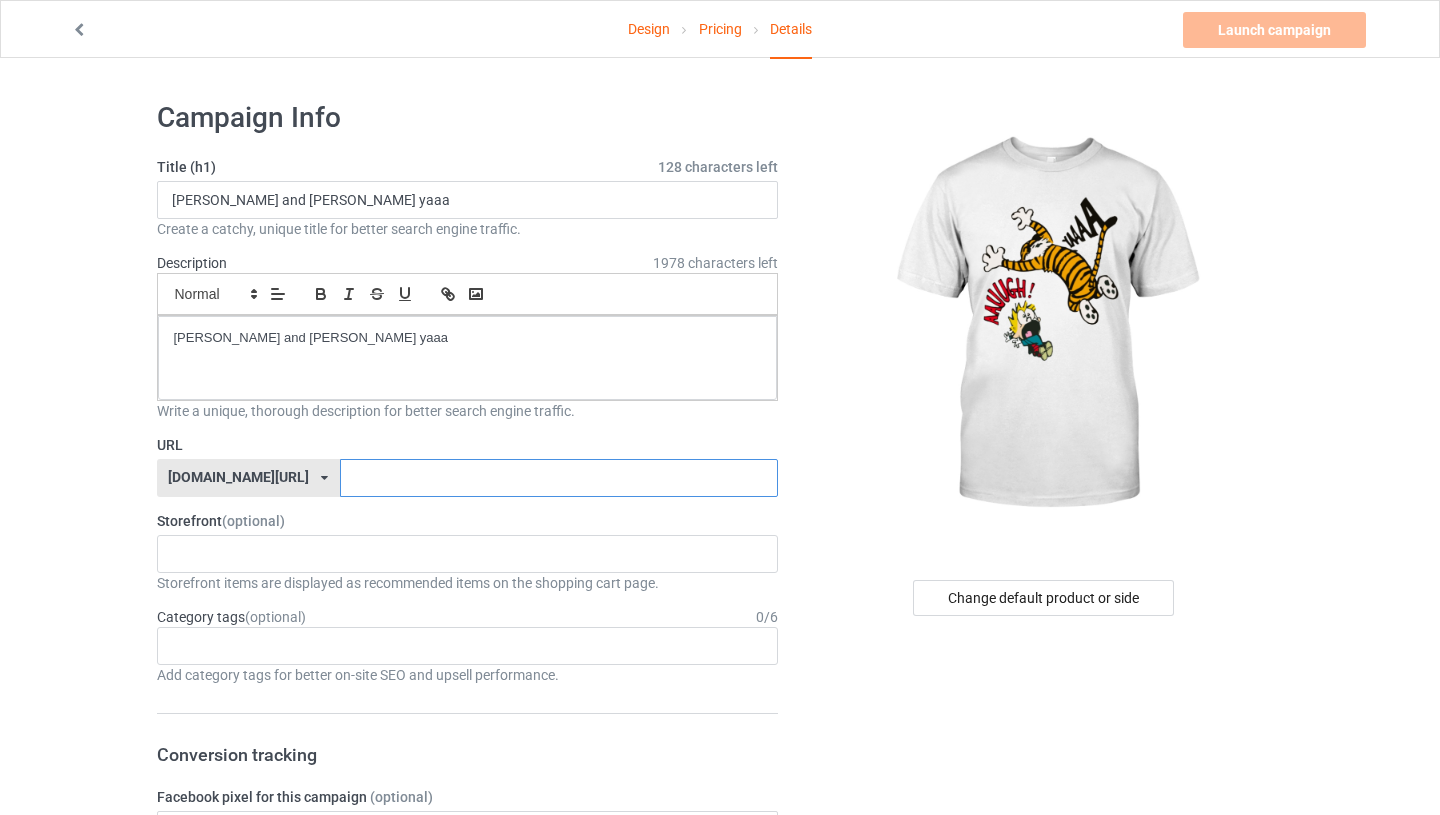 paste on "[PERSON_NAME] and [PERSON_NAME] yaaa" 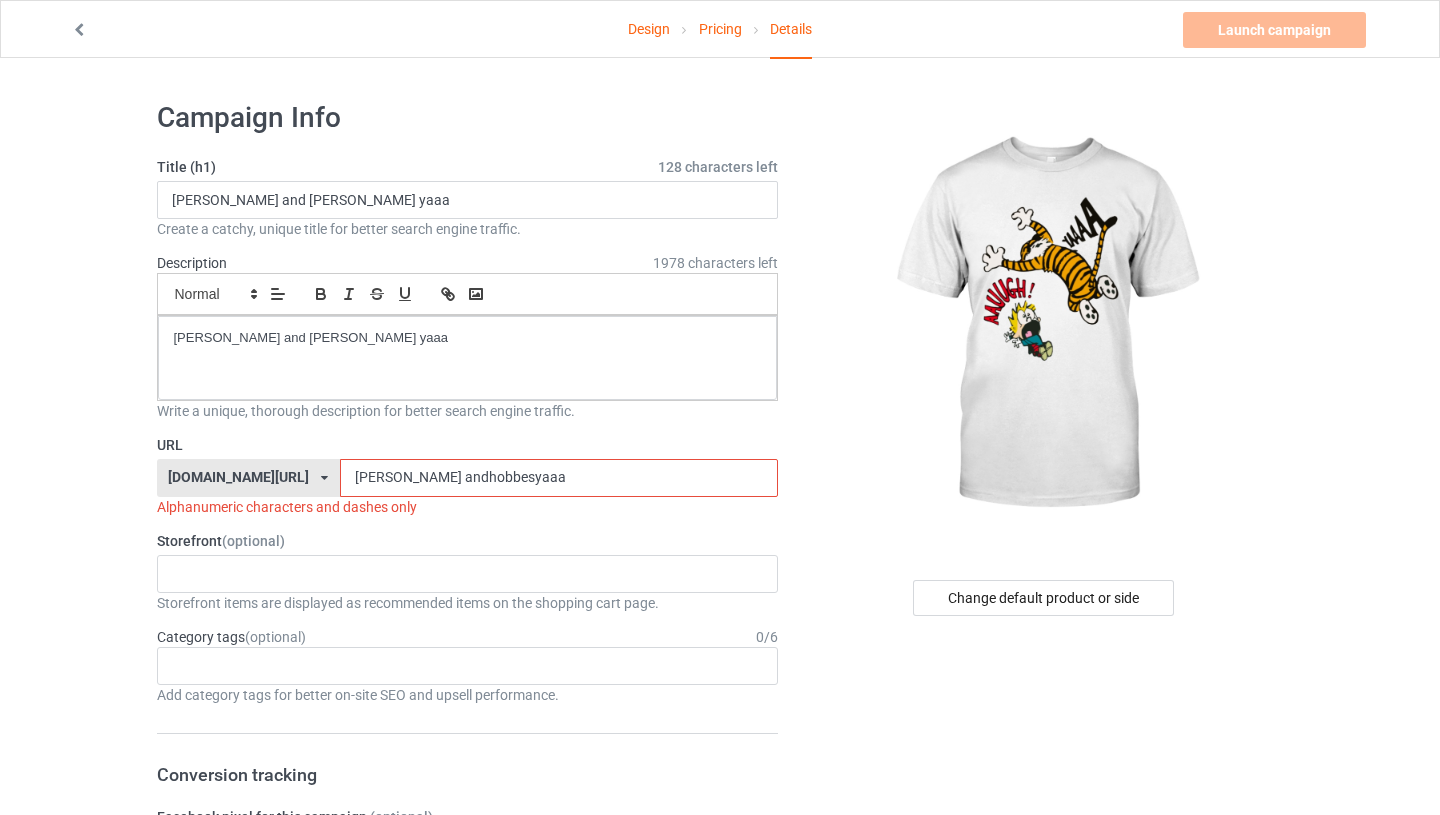 type on "[DEMOGRAPHIC_DATA]" 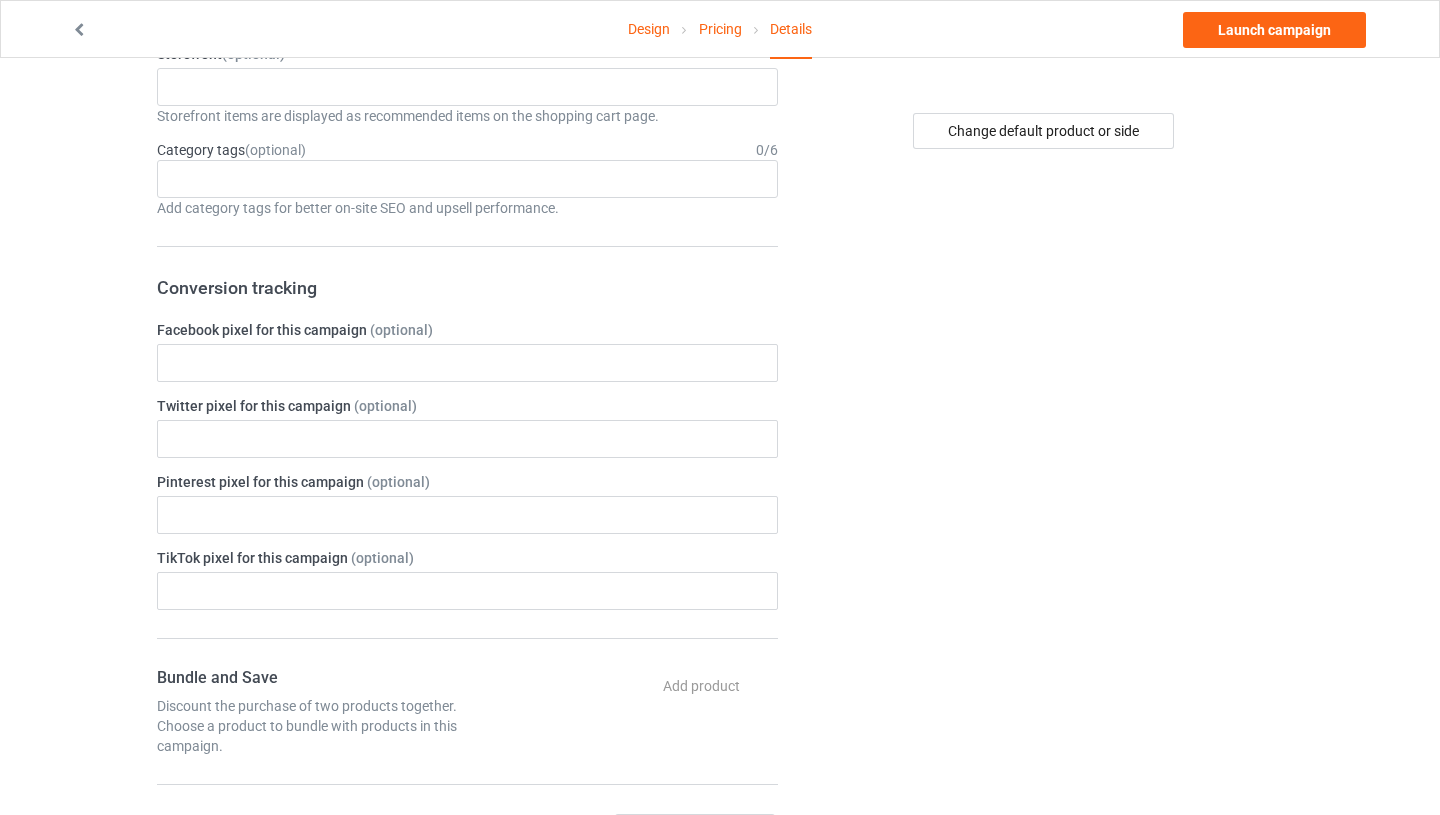 scroll, scrollTop: 0, scrollLeft: 0, axis: both 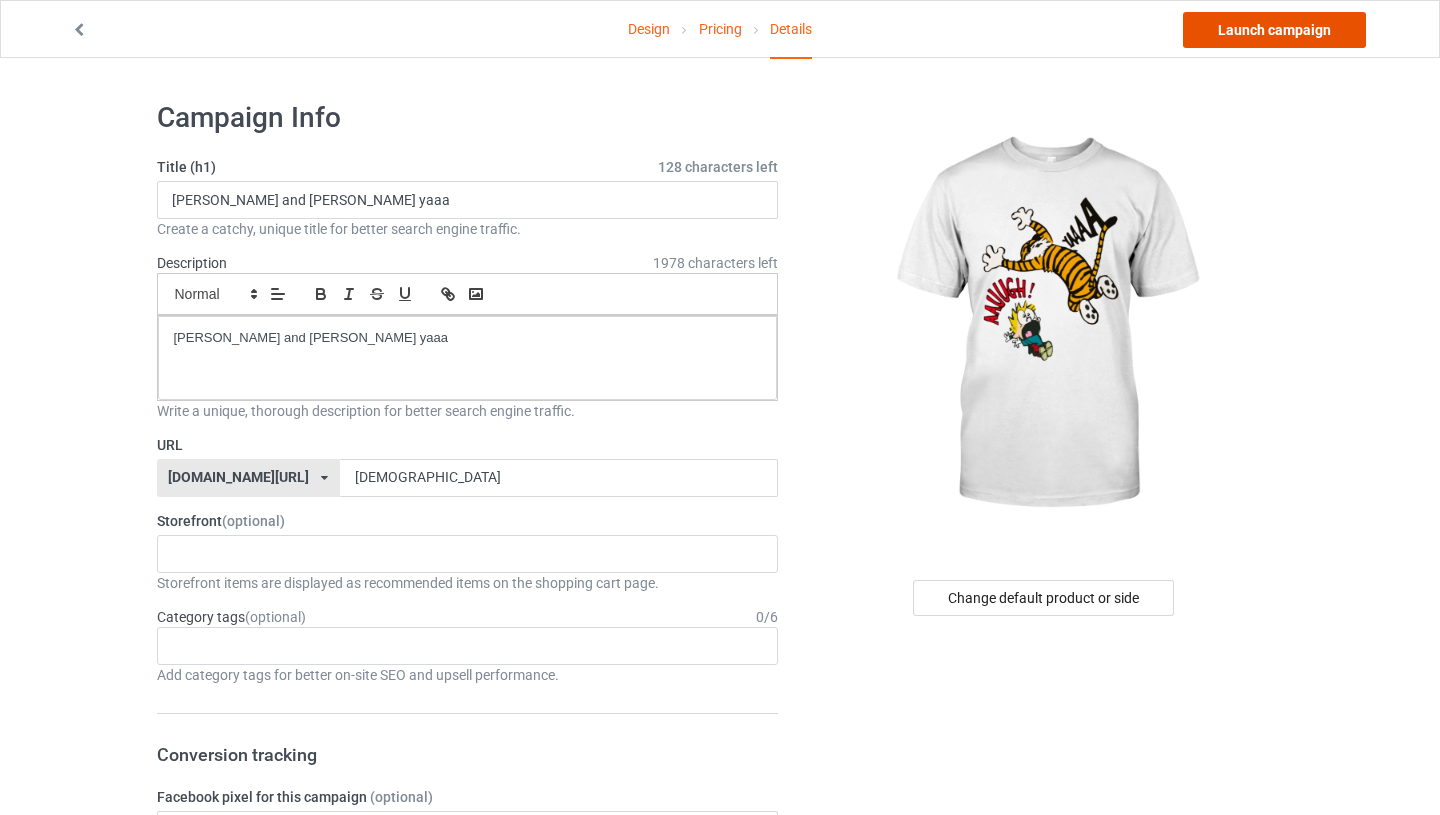 click on "Launch campaign" at bounding box center [1274, 30] 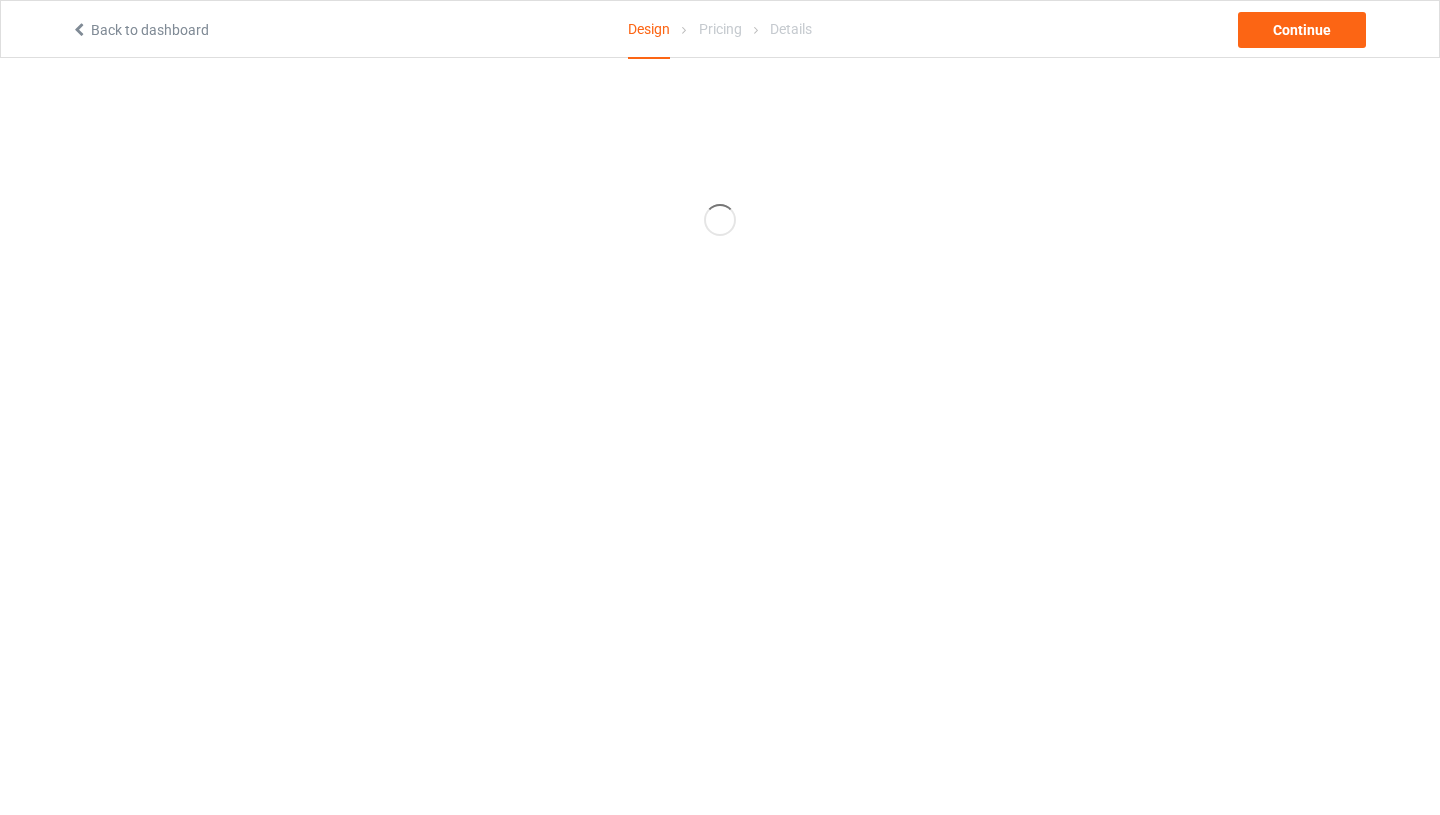 scroll, scrollTop: 0, scrollLeft: 0, axis: both 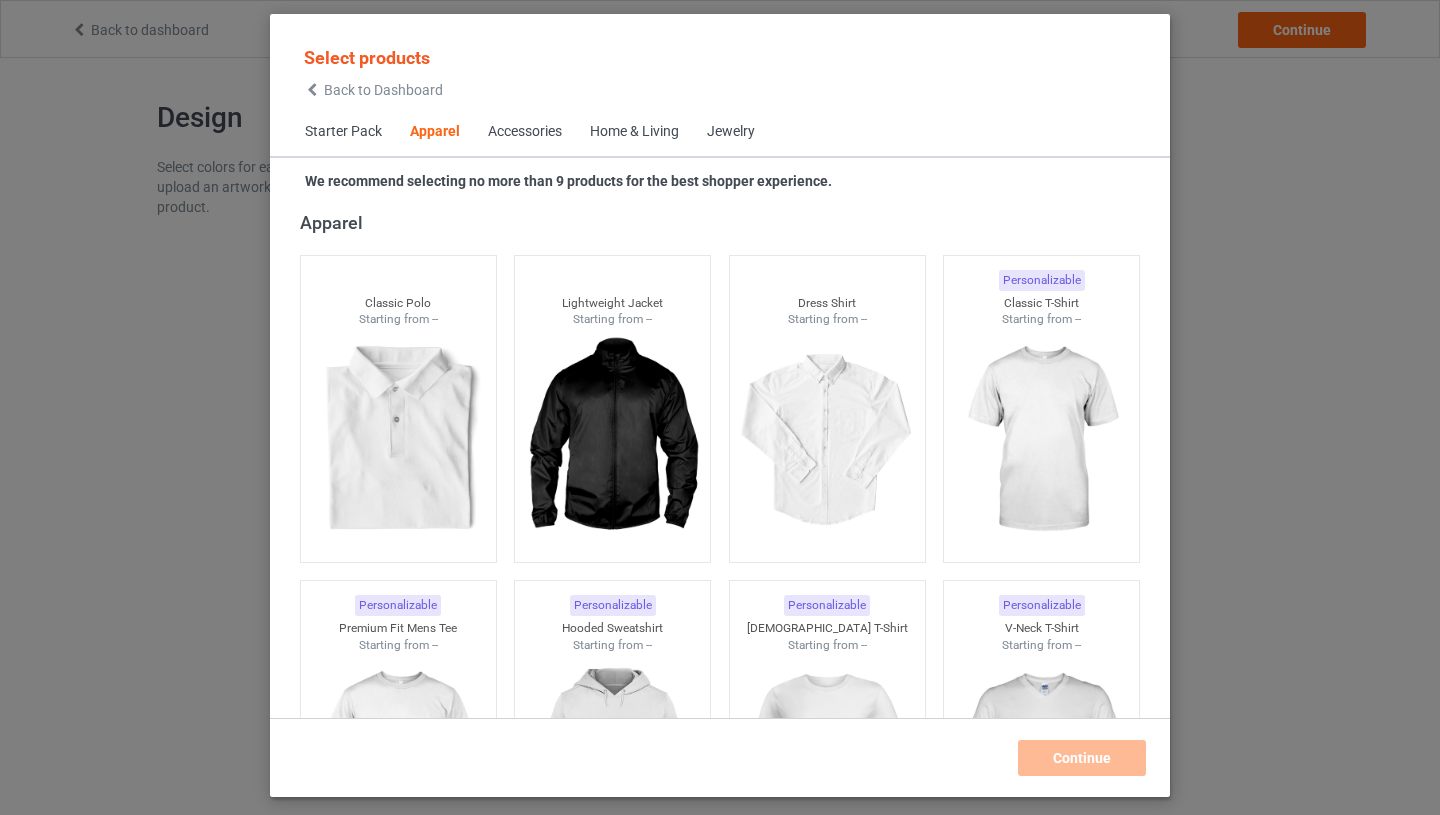 click at bounding box center [312, 90] 